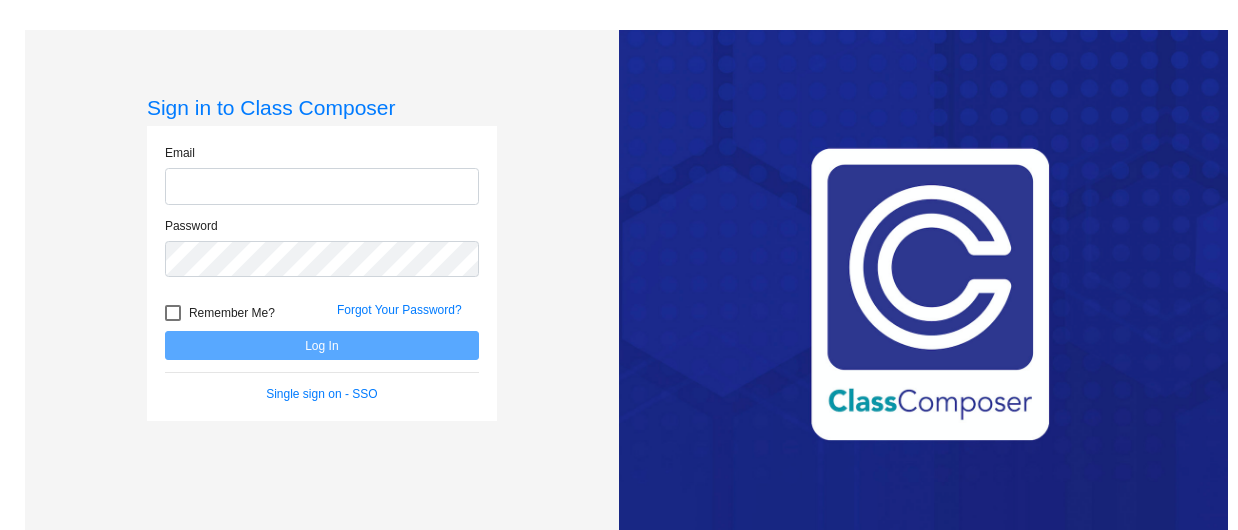 scroll, scrollTop: 0, scrollLeft: 0, axis: both 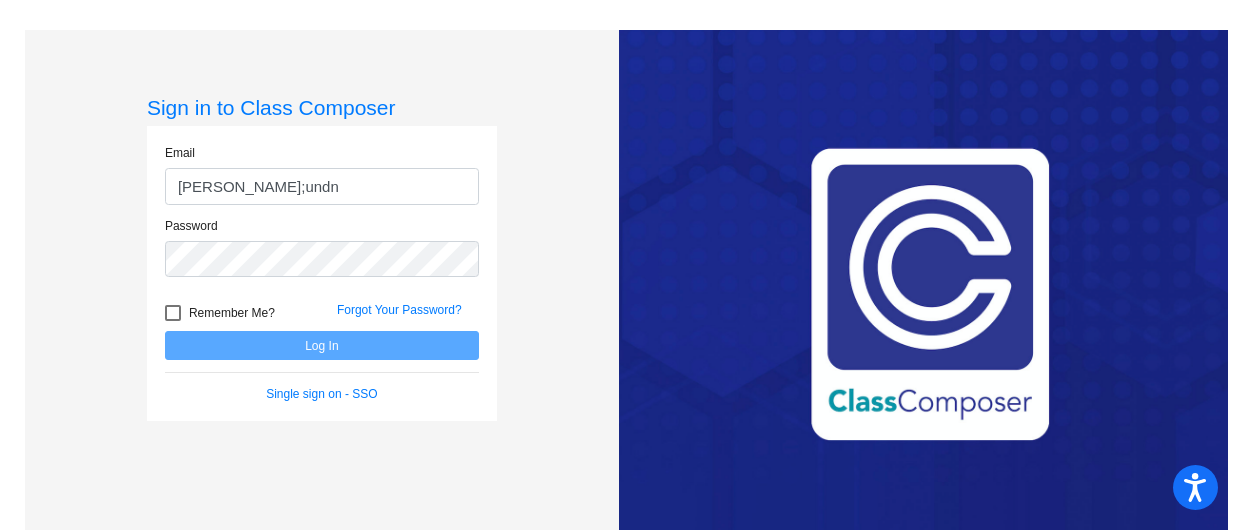 click on "berg;undn" 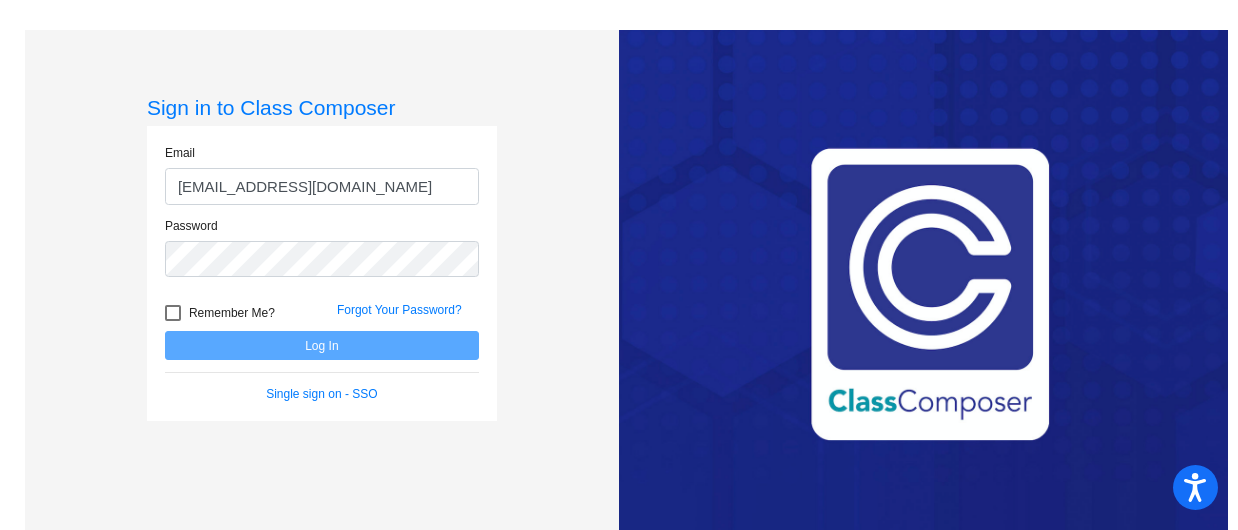 type on "berglundn@mdusd.org" 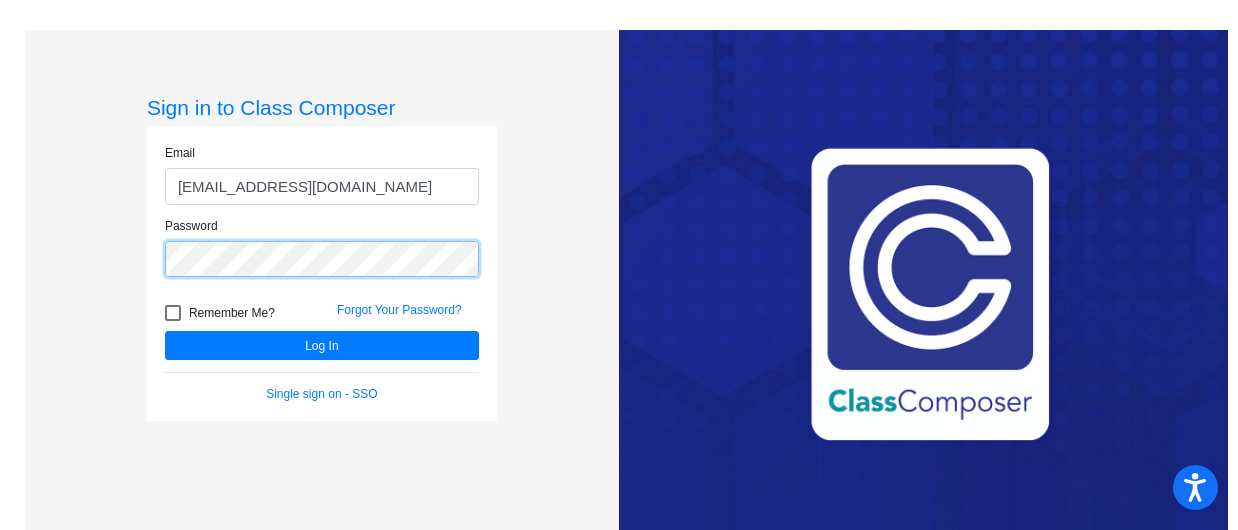 click on "Log In" 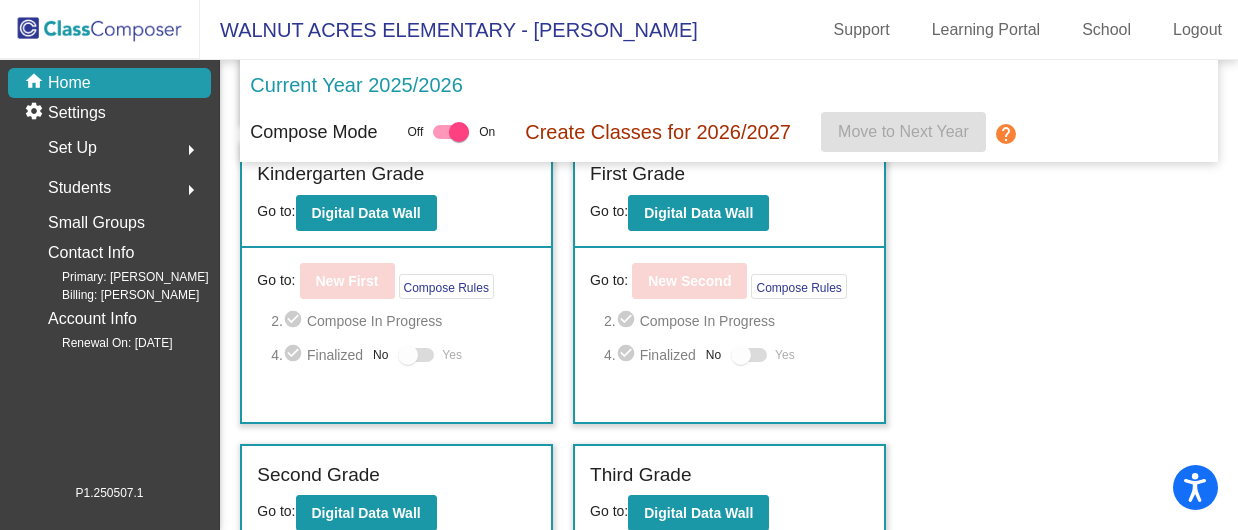 scroll, scrollTop: 395, scrollLeft: 0, axis: vertical 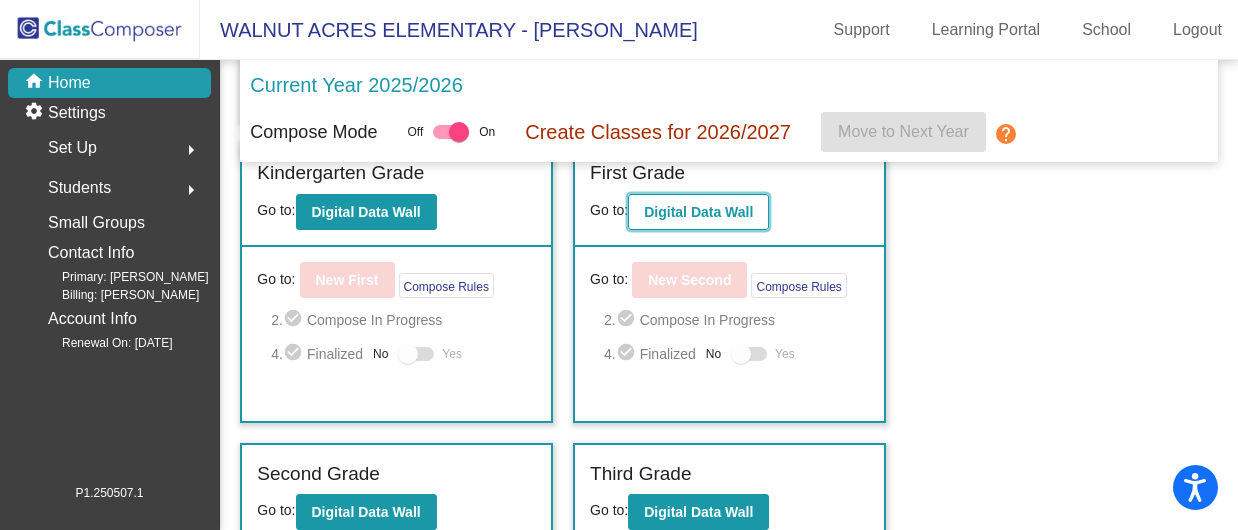 click on "Digital Data Wall" 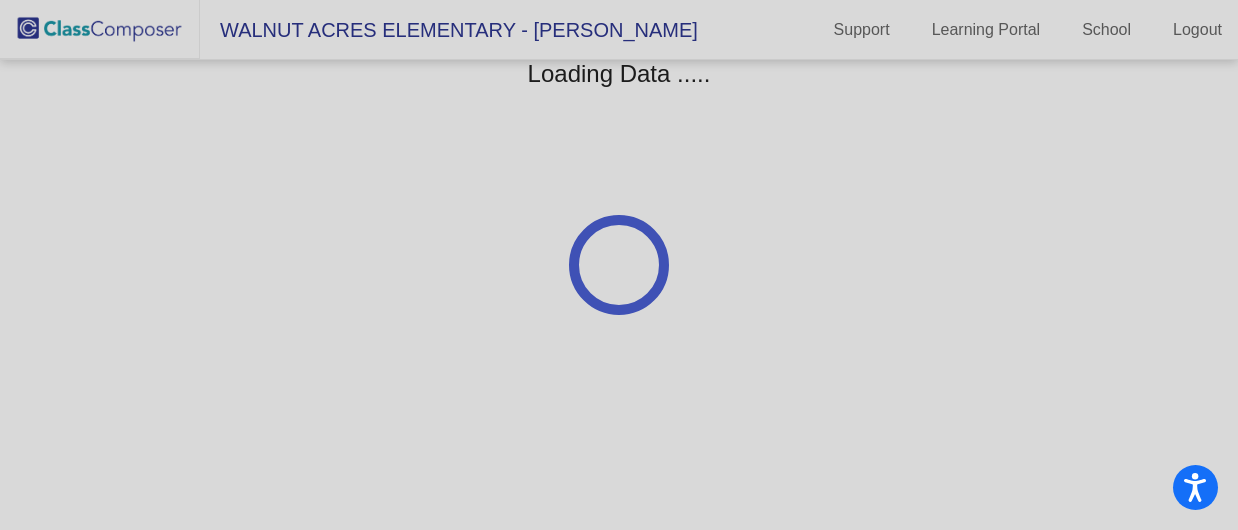 scroll, scrollTop: 0, scrollLeft: 0, axis: both 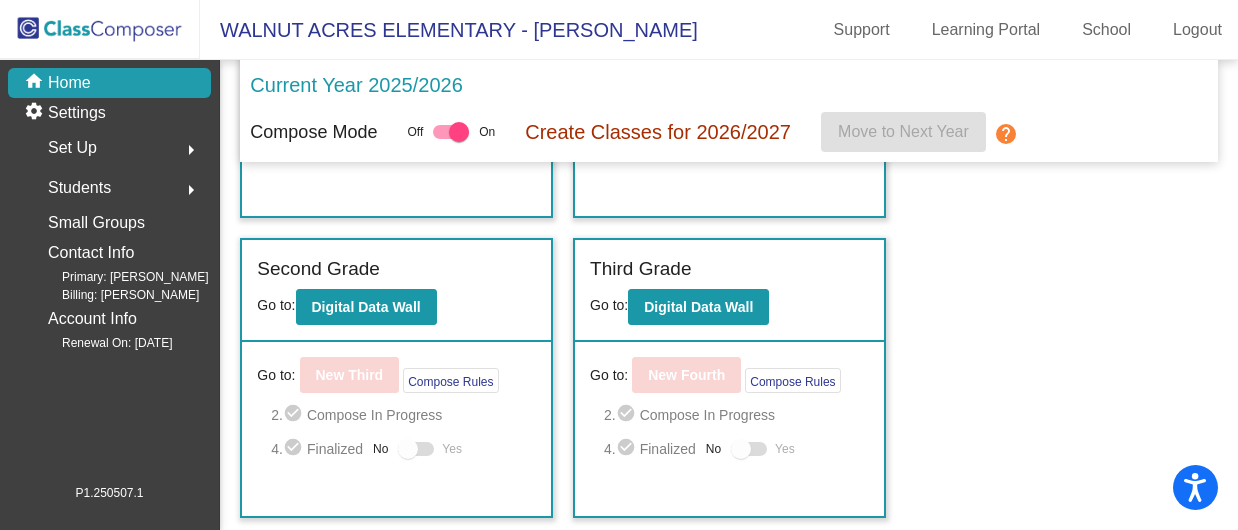 drag, startPoint x: 605, startPoint y: 455, endPoint x: 1130, endPoint y: 285, distance: 551.8378 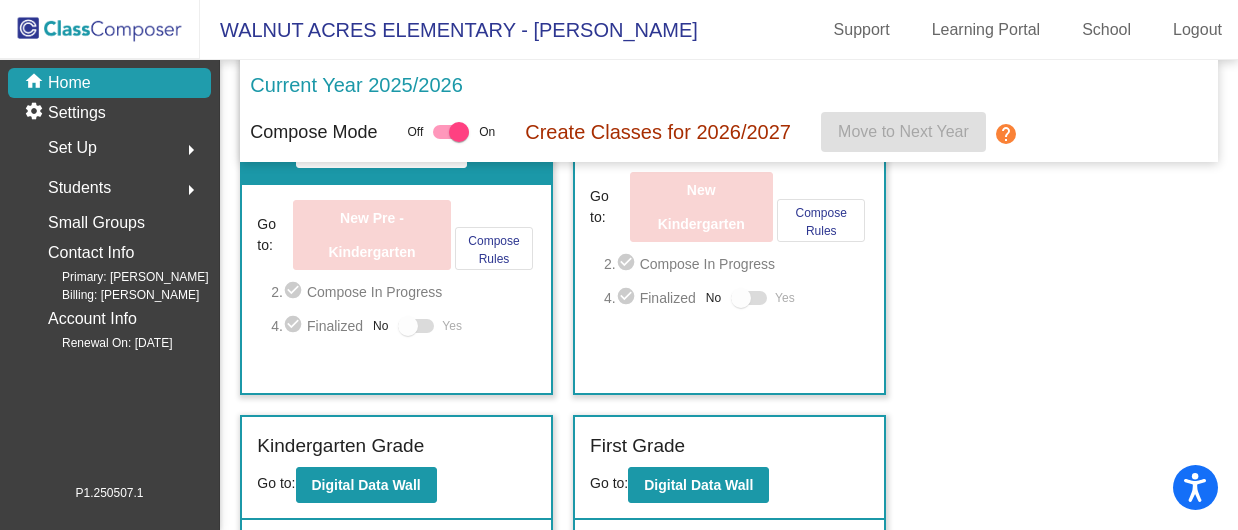scroll, scrollTop: 472, scrollLeft: 0, axis: vertical 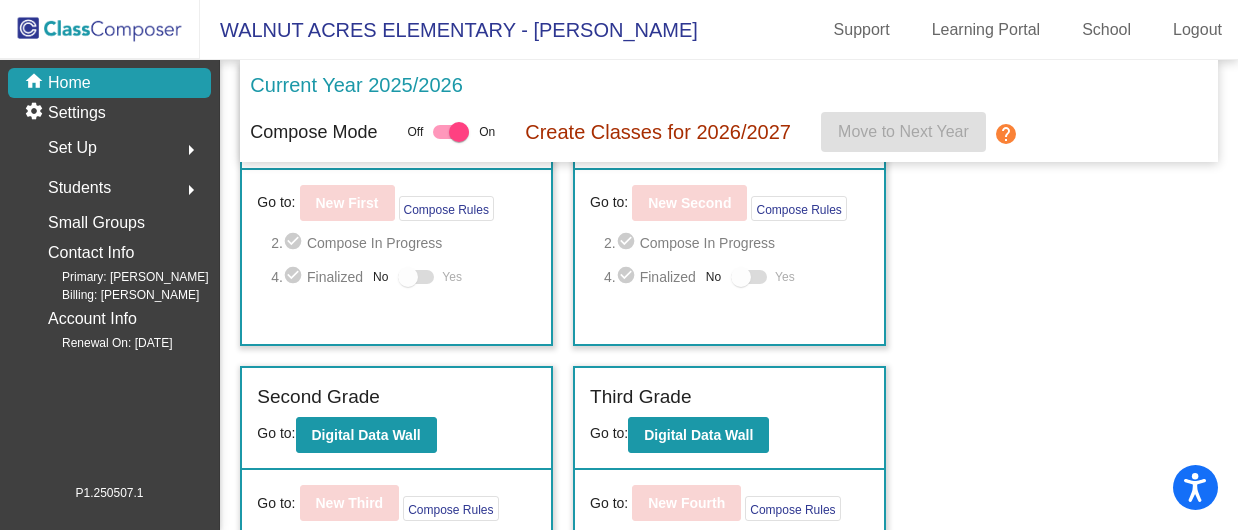 click at bounding box center [741, 277] 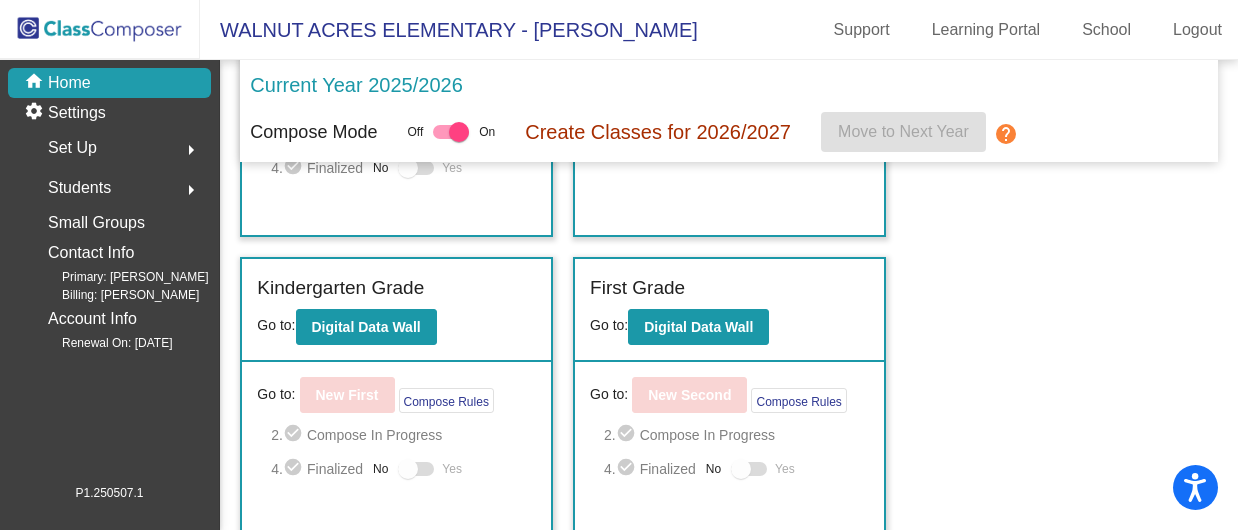 scroll, scrollTop: 278, scrollLeft: 0, axis: vertical 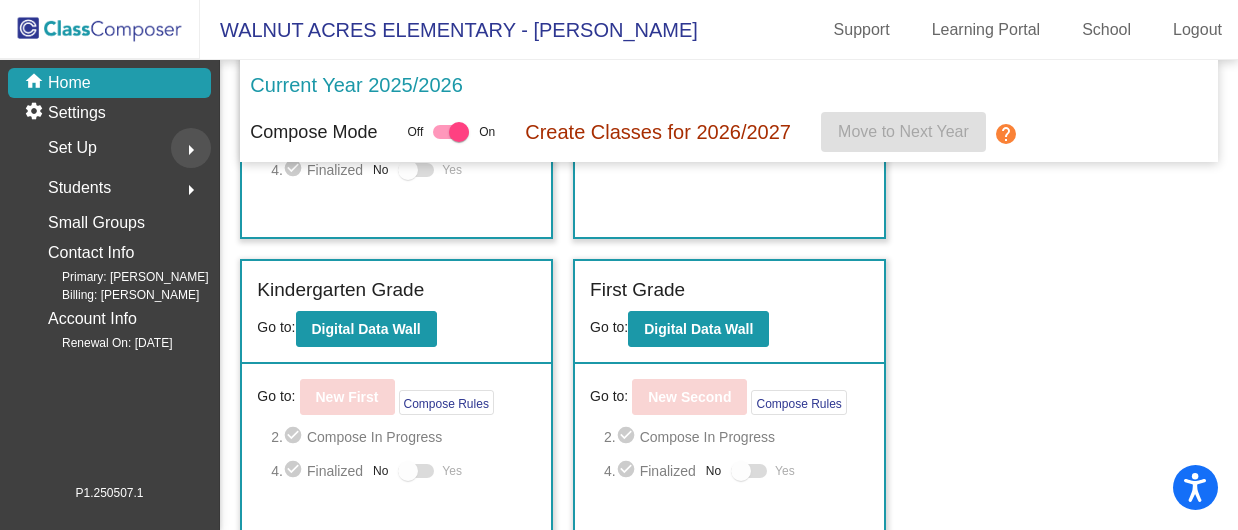 click on "arrow_right" 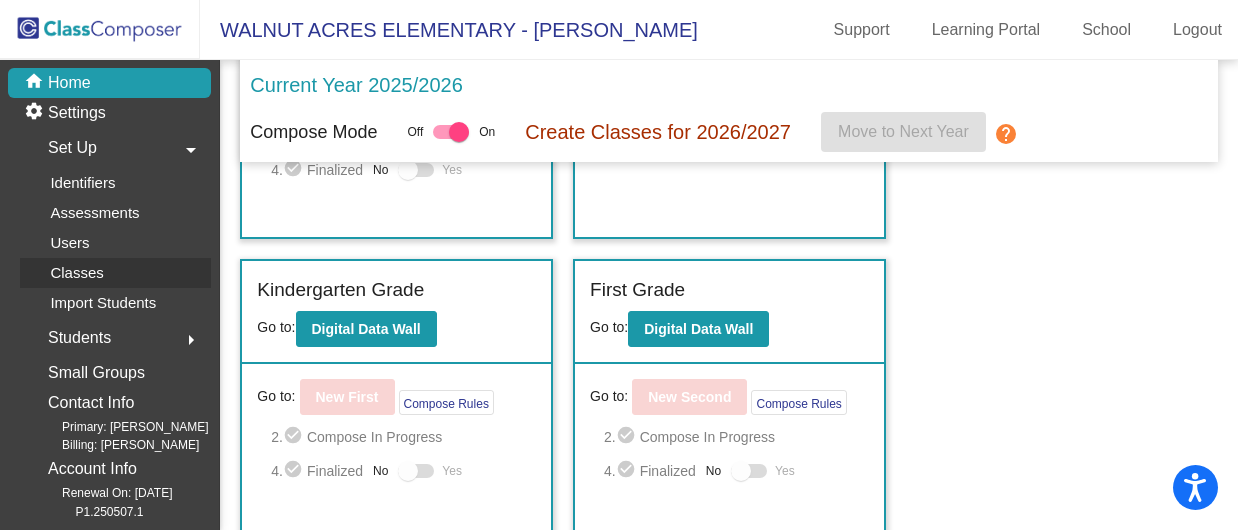 click on "Classes" 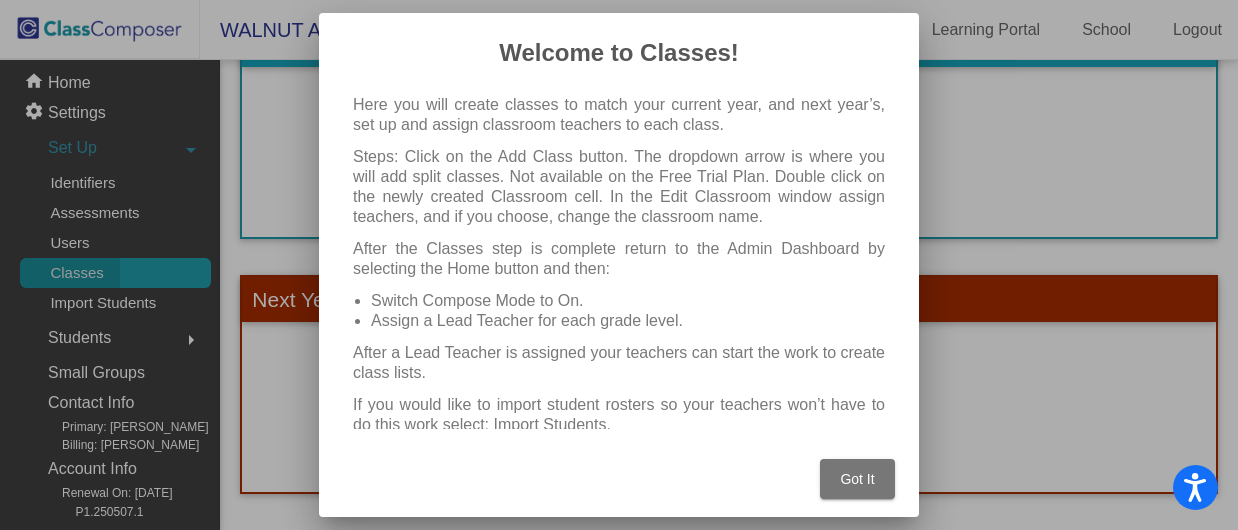 scroll, scrollTop: 0, scrollLeft: 0, axis: both 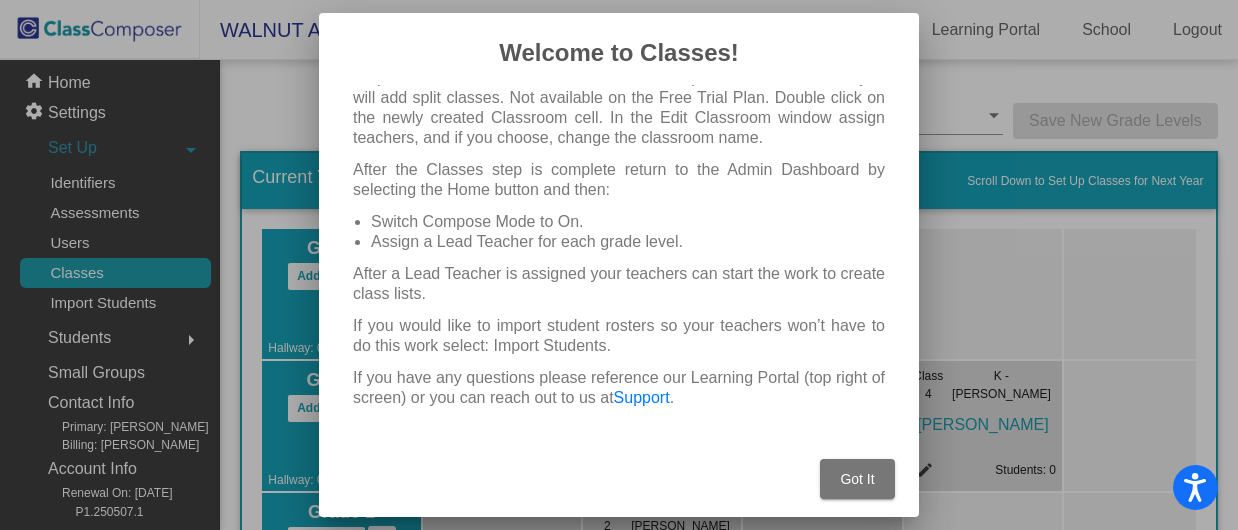 click on "Got It" at bounding box center (857, 479) 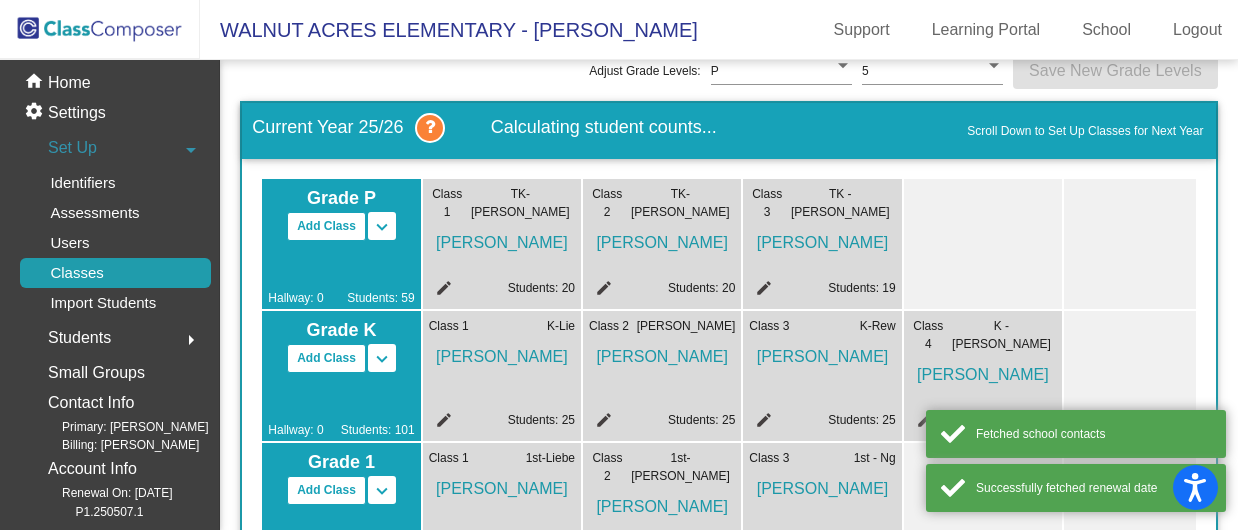 scroll, scrollTop: 51, scrollLeft: 0, axis: vertical 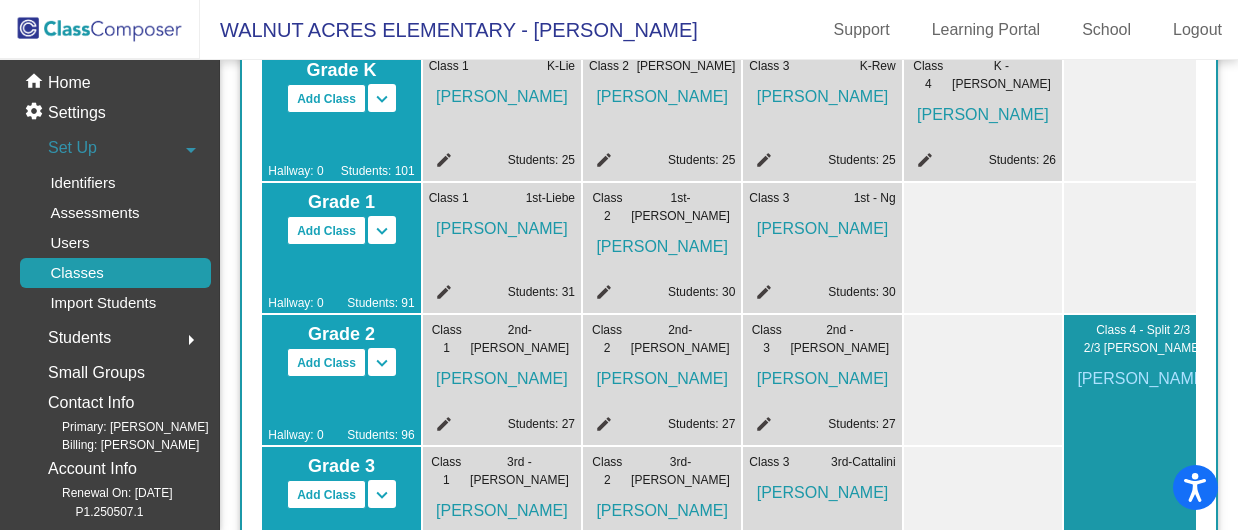 click on "Samantha LIEBE" 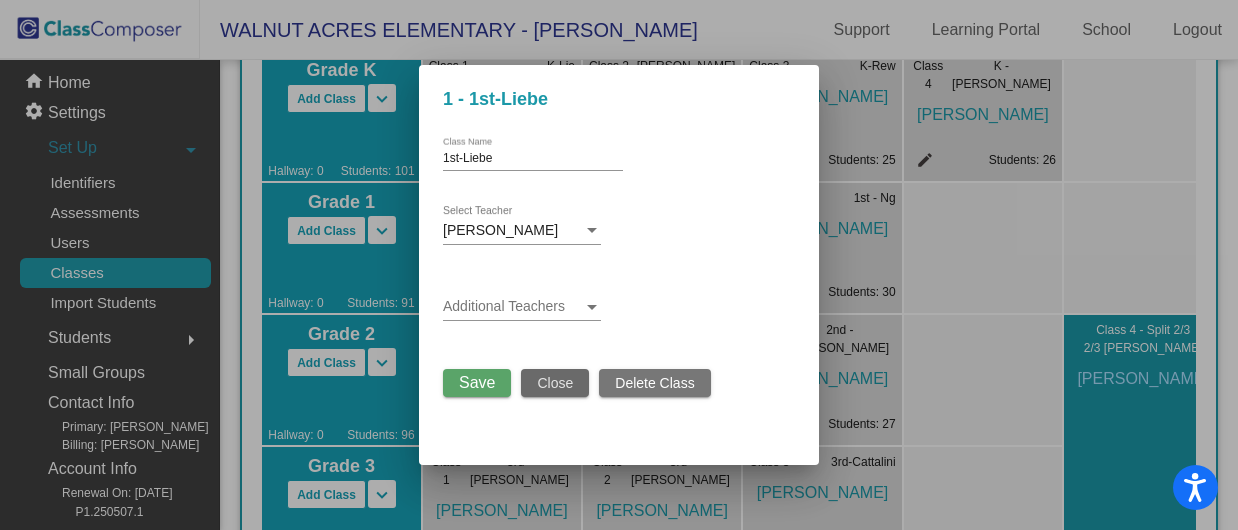click on "Close" at bounding box center (555, 383) 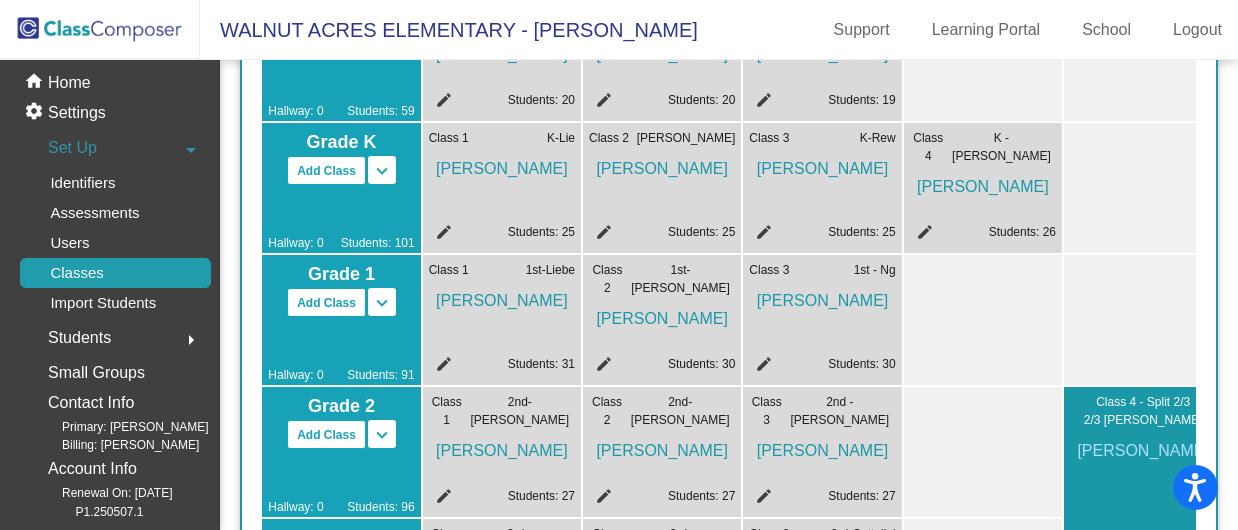 scroll, scrollTop: 258, scrollLeft: 0, axis: vertical 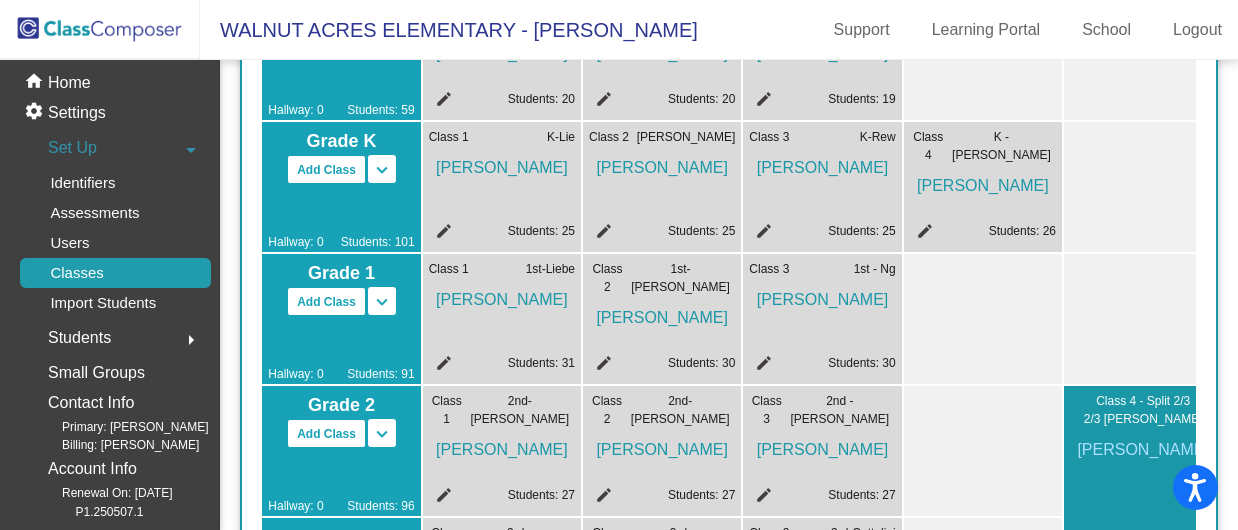 click on "edit" 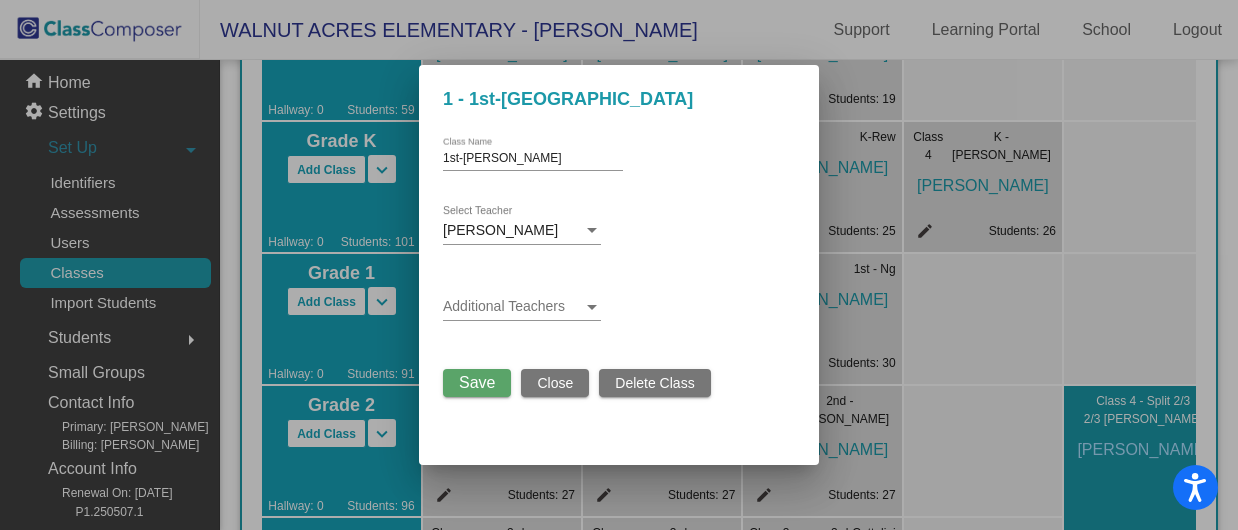 click on "Save Close Delete Class" at bounding box center (577, 378) 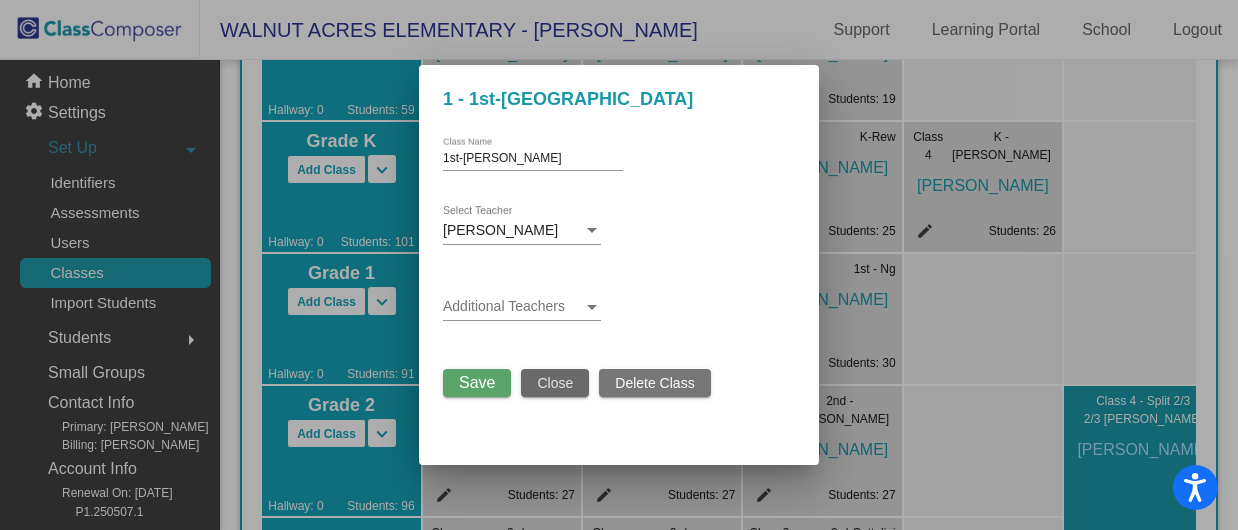 click on "Close" at bounding box center [555, 383] 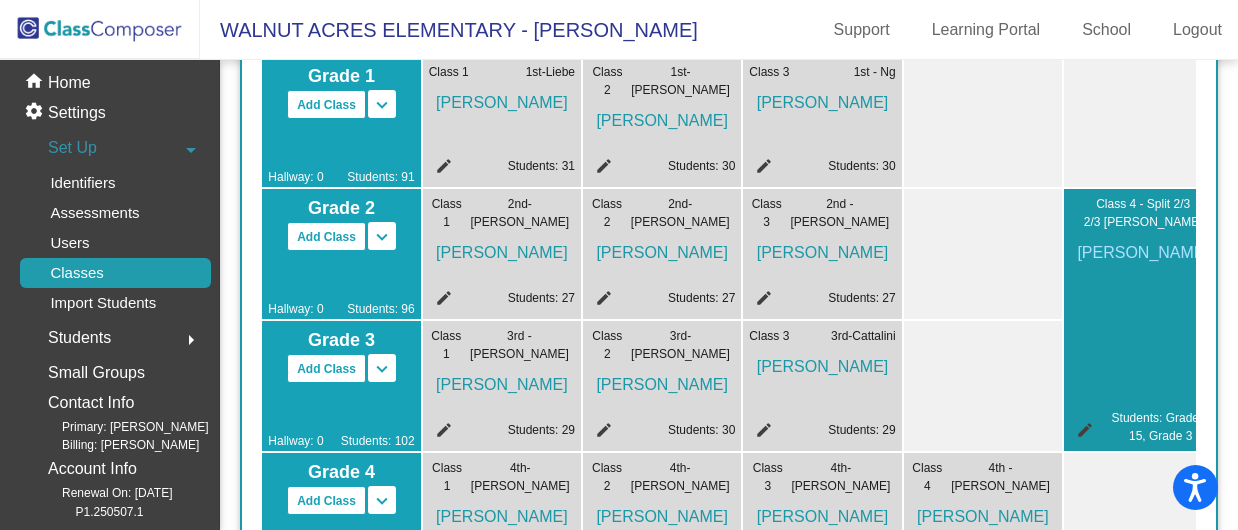 scroll, scrollTop: 454, scrollLeft: 0, axis: vertical 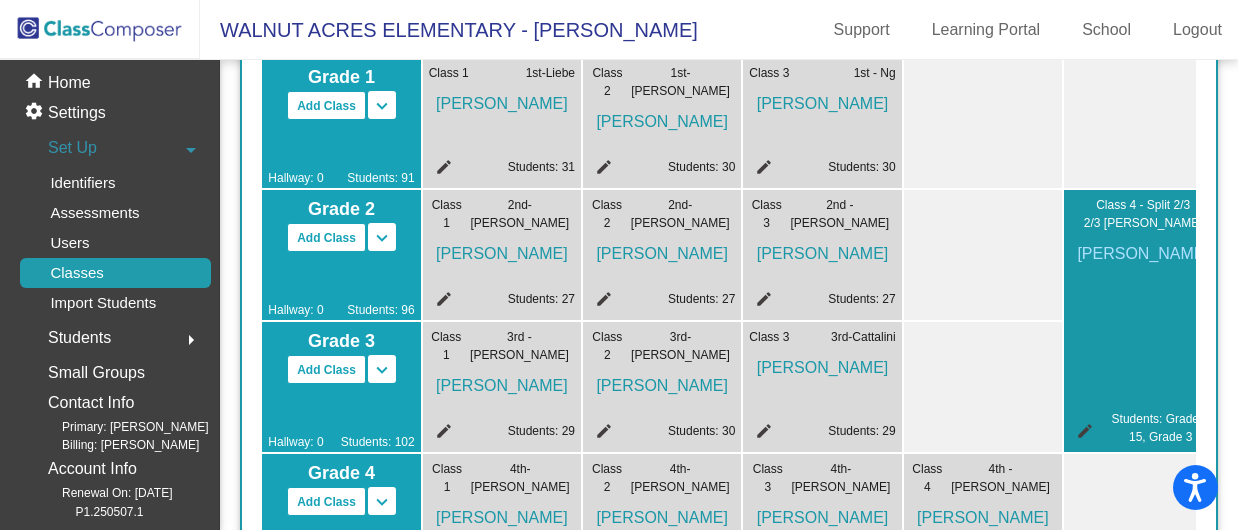 click on "edit Students: 29" 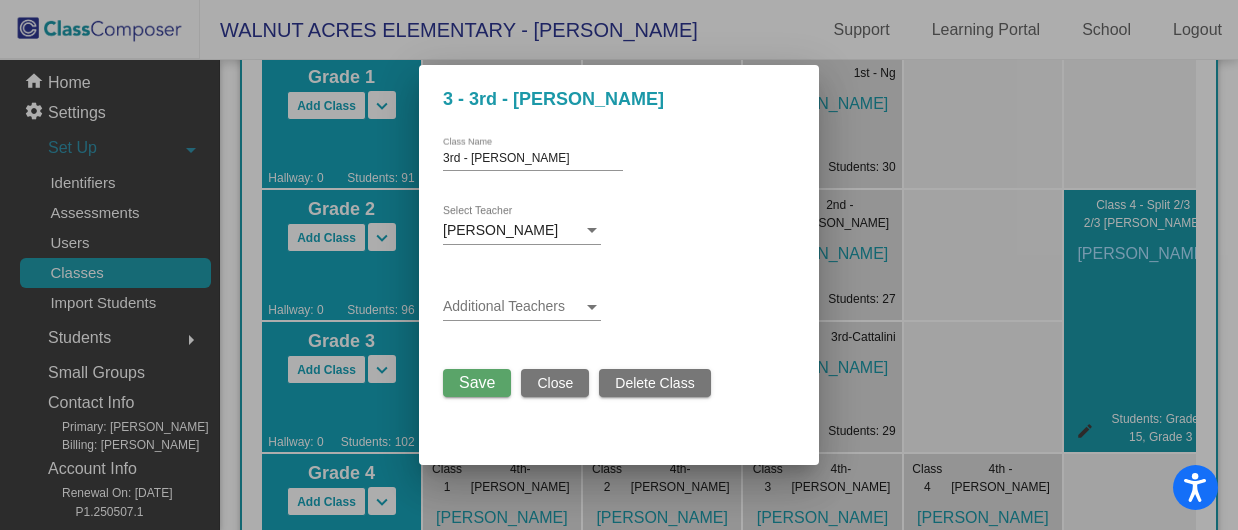 click at bounding box center [619, 265] 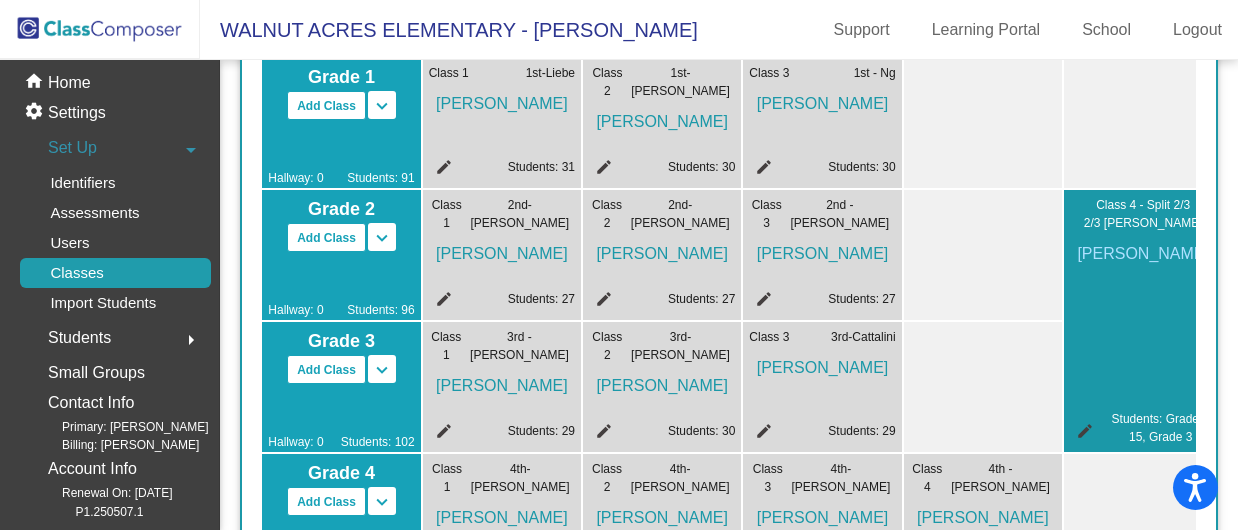 scroll, scrollTop: 0, scrollLeft: 0, axis: both 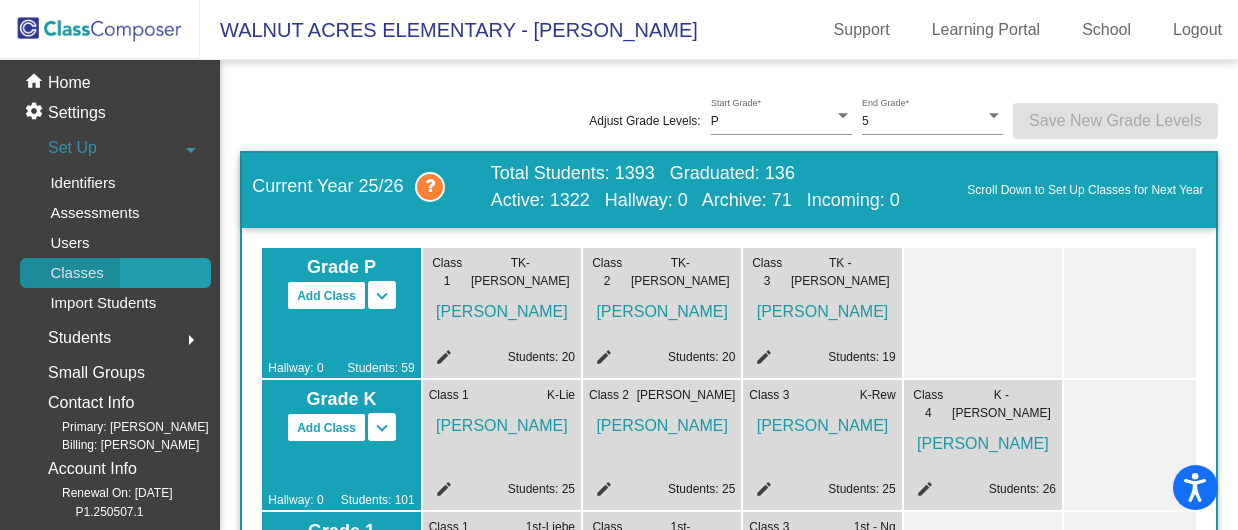 click on "Classes" 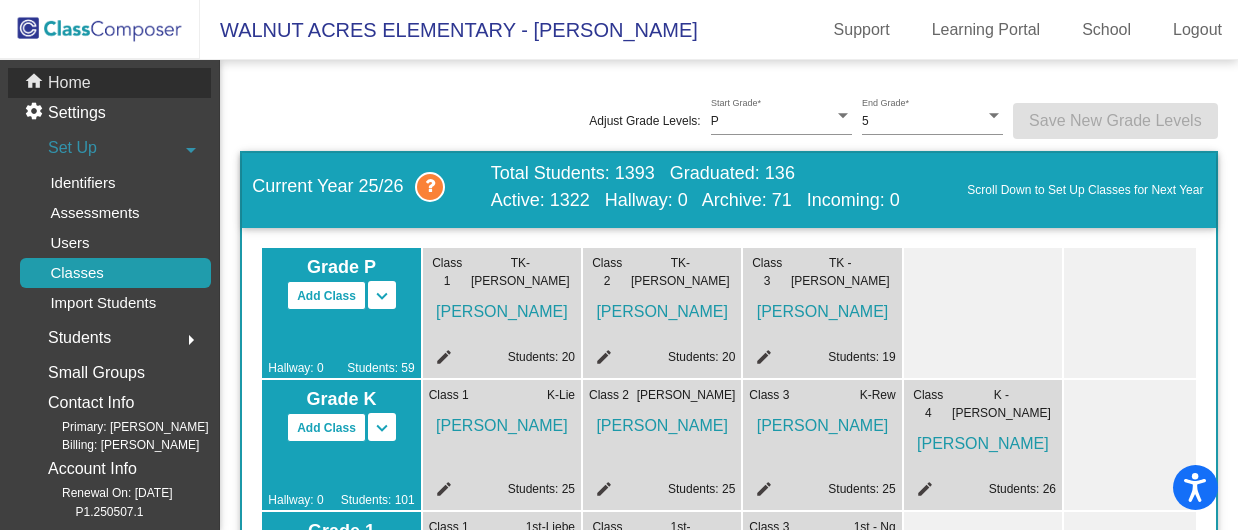 click on "Home" 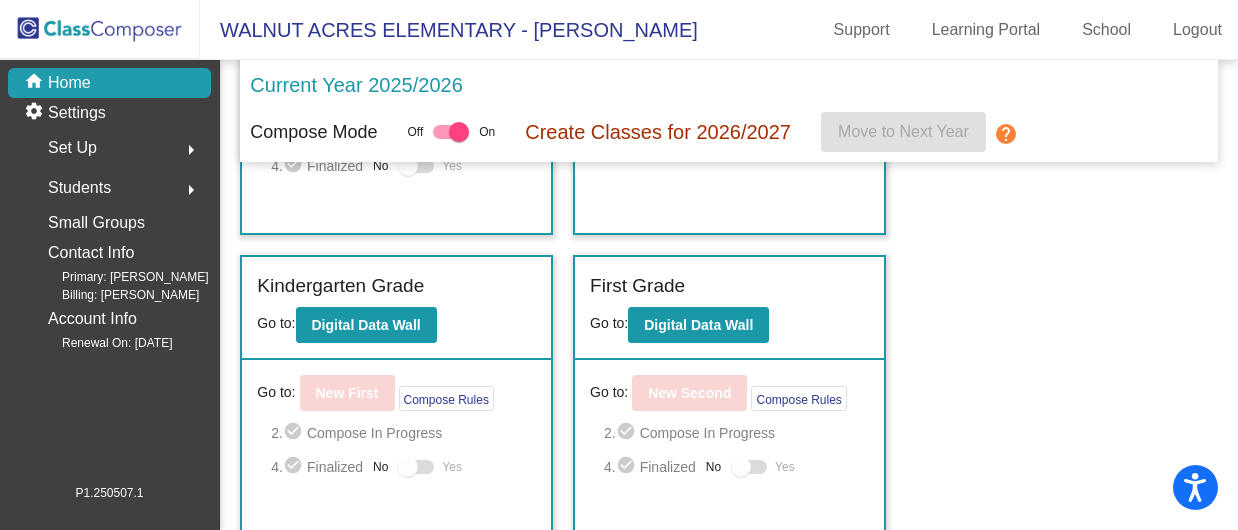 scroll, scrollTop: 315, scrollLeft: 0, axis: vertical 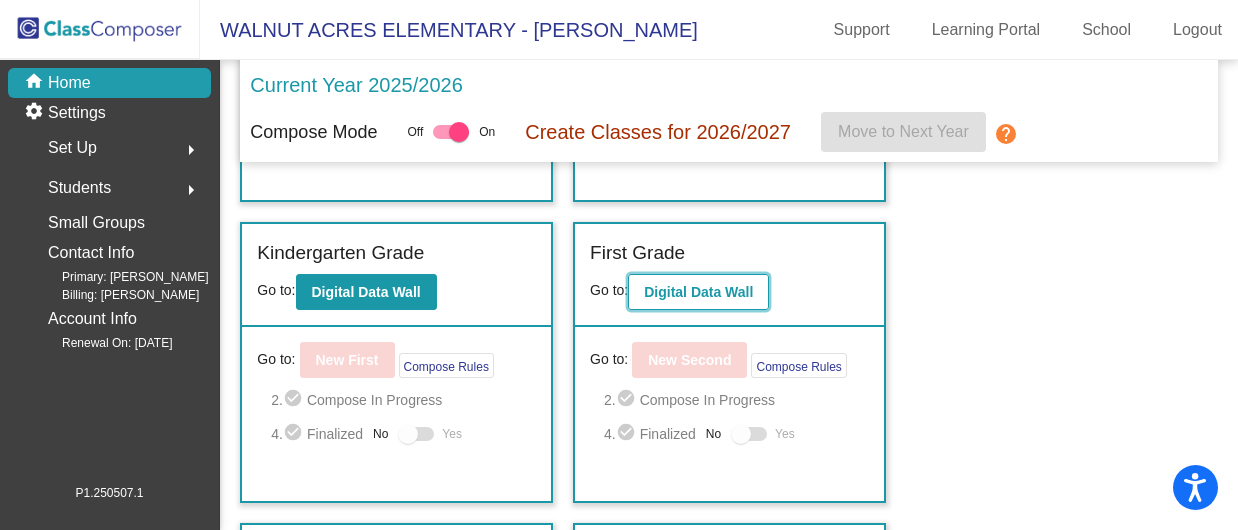 click on "Digital Data Wall" 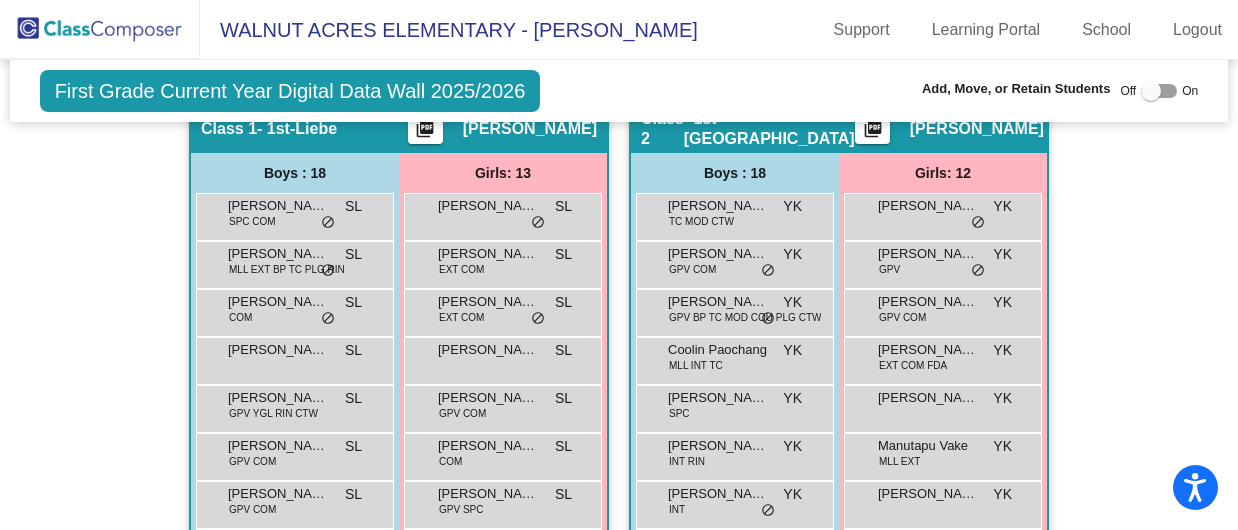 scroll, scrollTop: 544, scrollLeft: 0, axis: vertical 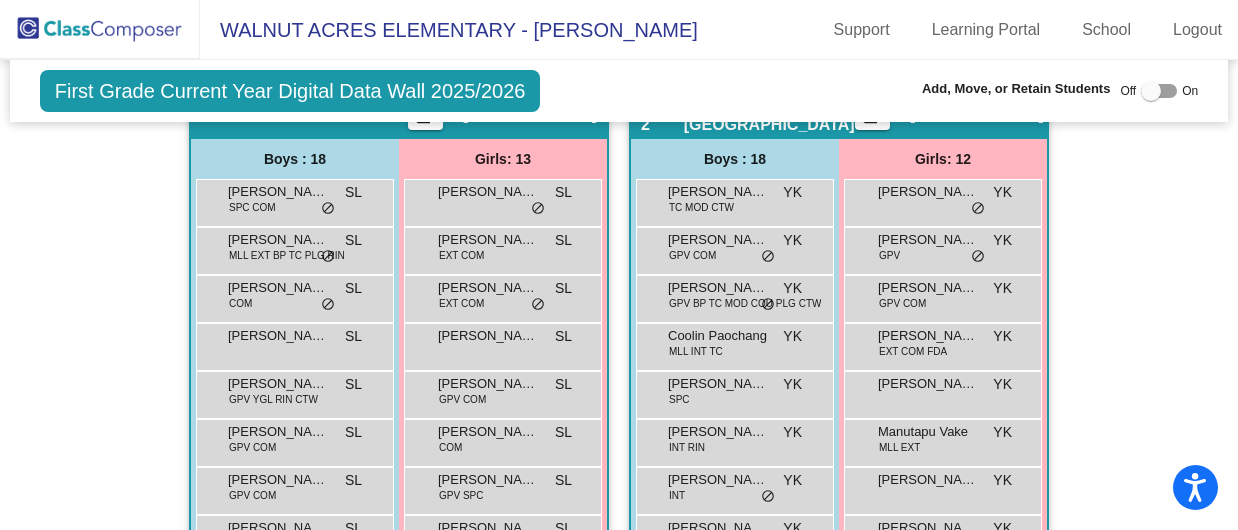 drag, startPoint x: 482, startPoint y: 381, endPoint x: 1132, endPoint y: 332, distance: 651.8443 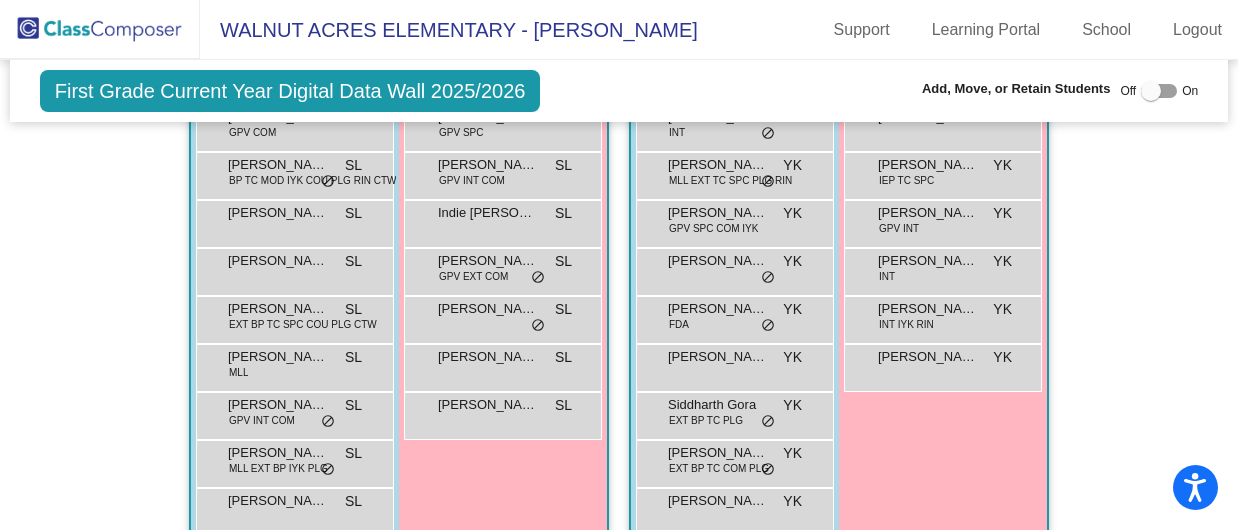 scroll, scrollTop: 854, scrollLeft: 0, axis: vertical 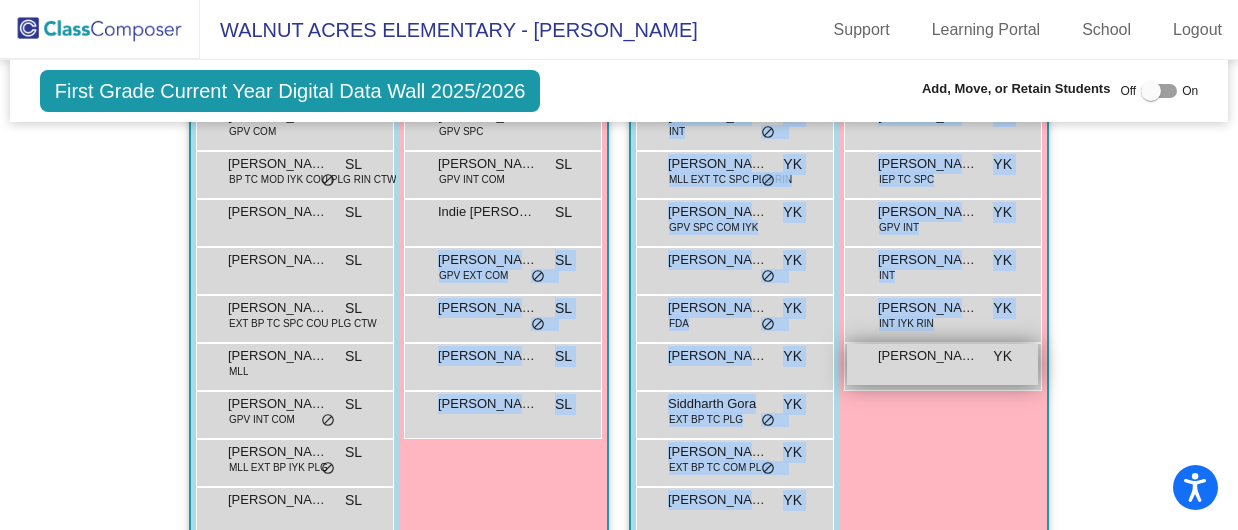 drag, startPoint x: 509, startPoint y: 307, endPoint x: 956, endPoint y: 416, distance: 460.0978 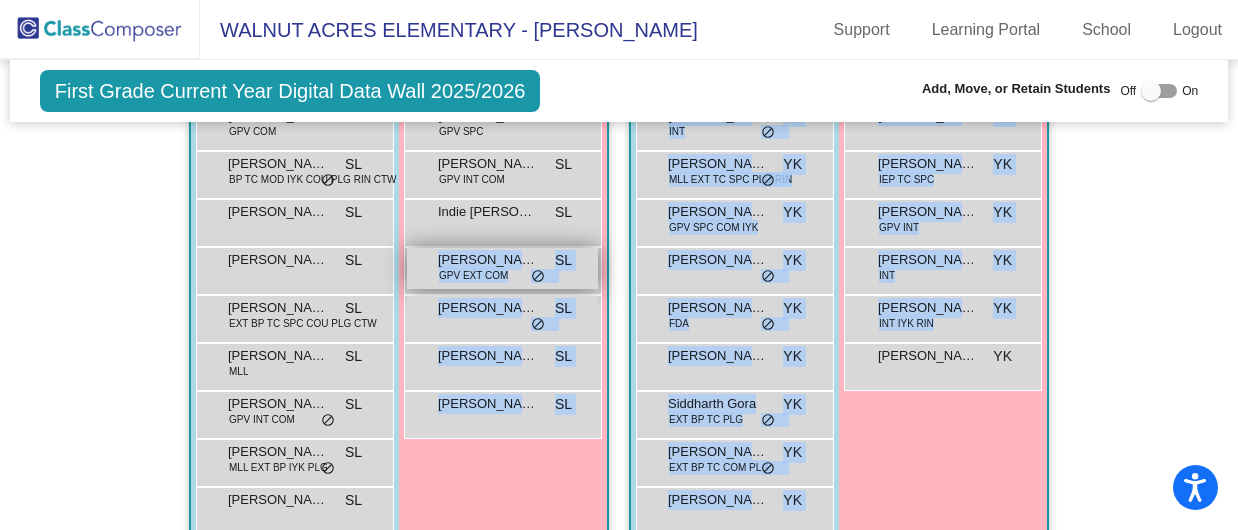click on "GPV EXT COM" at bounding box center (473, 275) 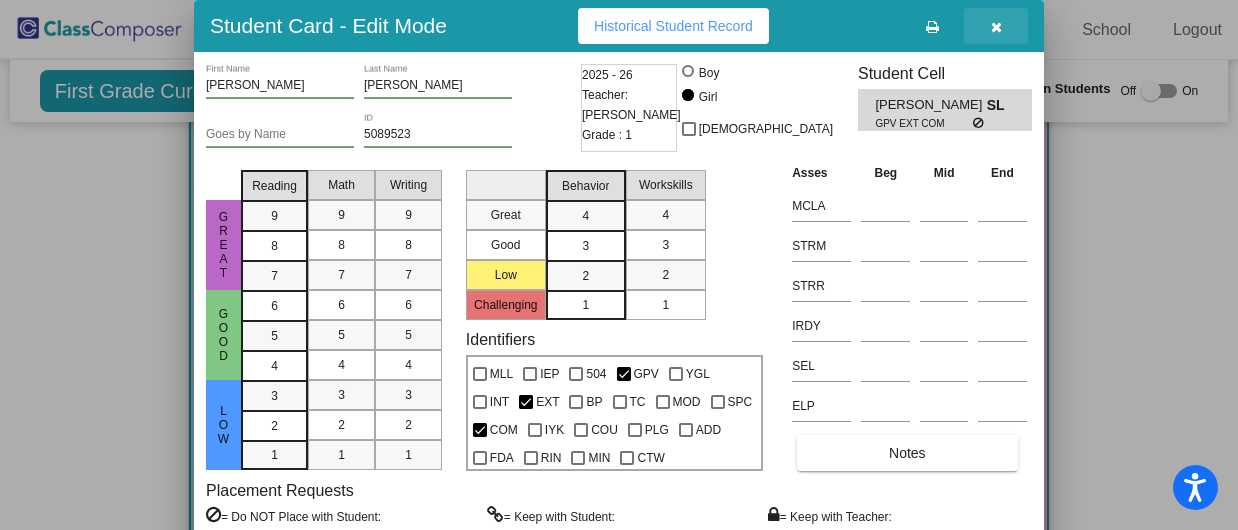 click at bounding box center [996, 27] 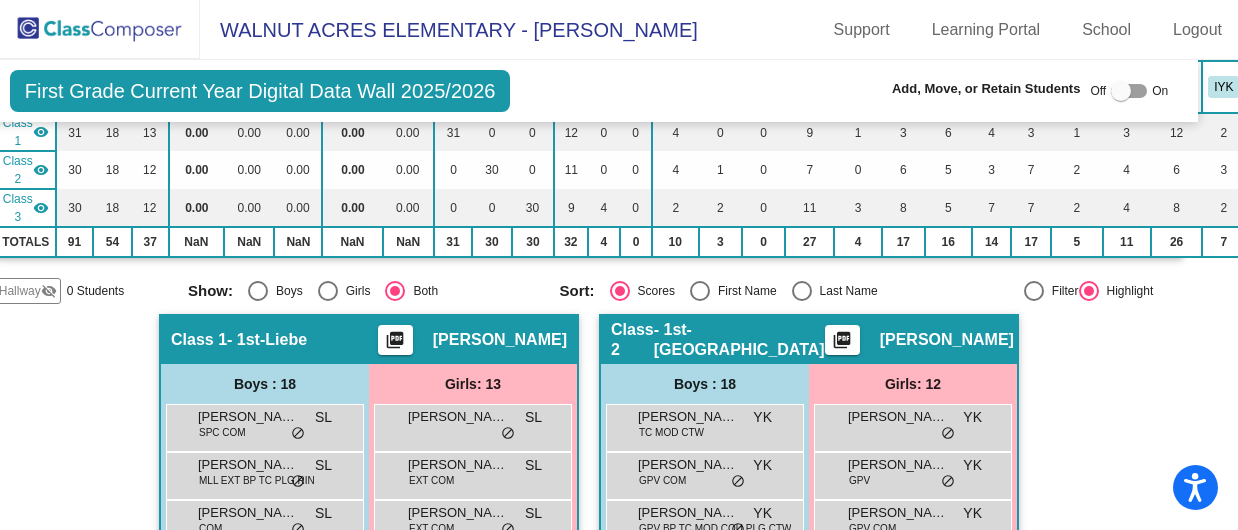 scroll, scrollTop: 264, scrollLeft: 30, axis: both 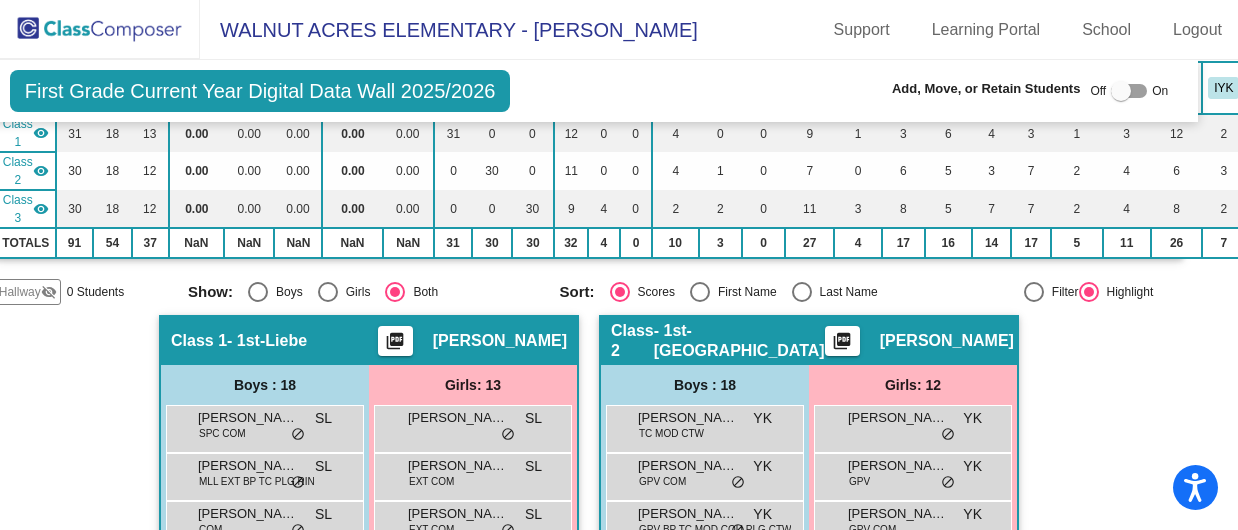 click at bounding box center (1121, 91) 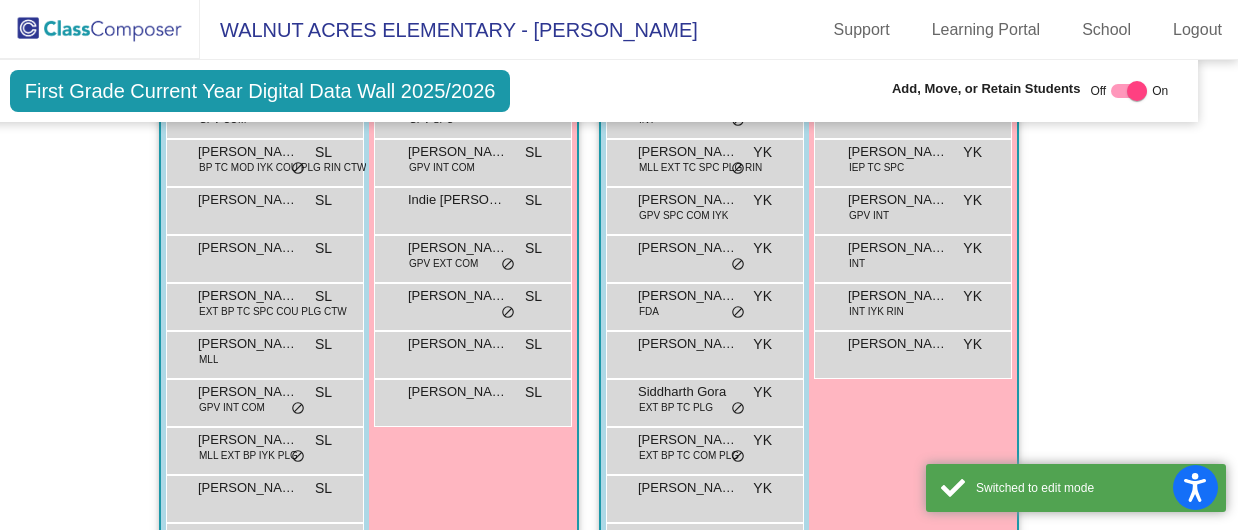 scroll, scrollTop: 908, scrollLeft: 30, axis: both 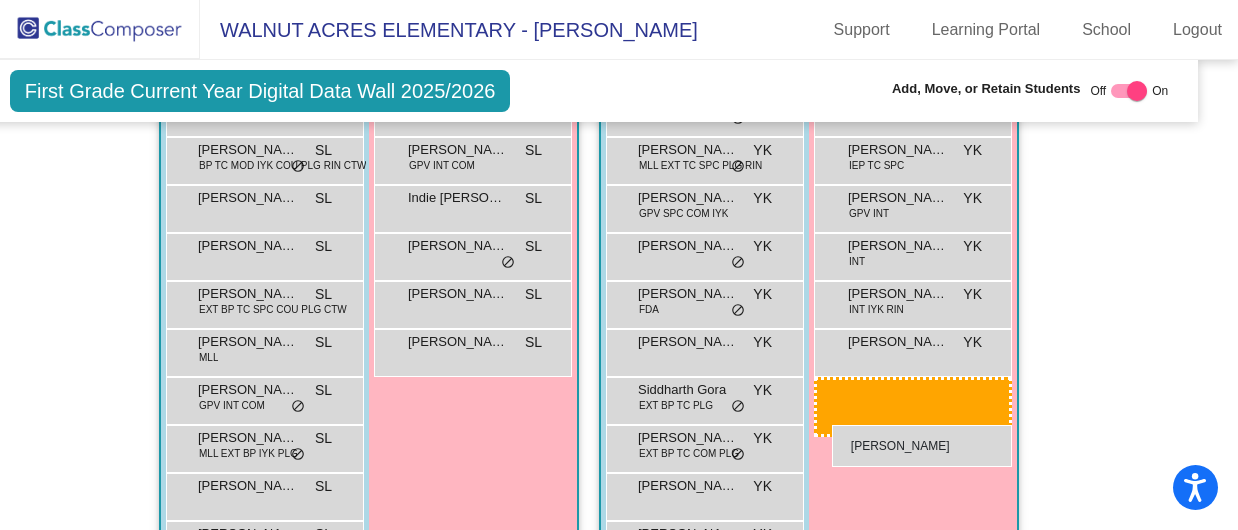 drag, startPoint x: 443, startPoint y: 287, endPoint x: 830, endPoint y: 425, distance: 410.8686 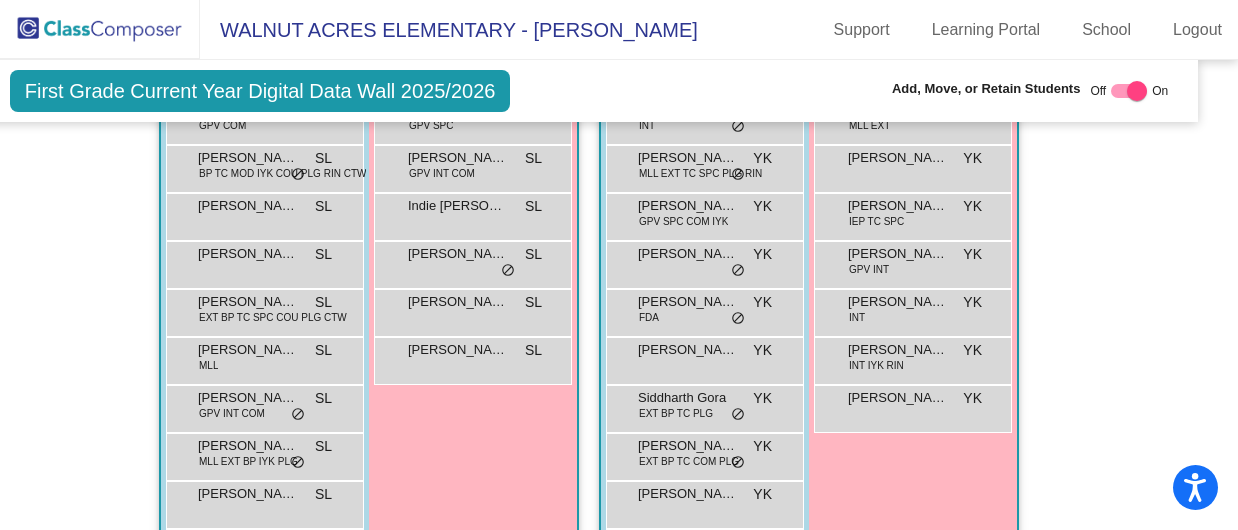 scroll, scrollTop: 901, scrollLeft: 30, axis: both 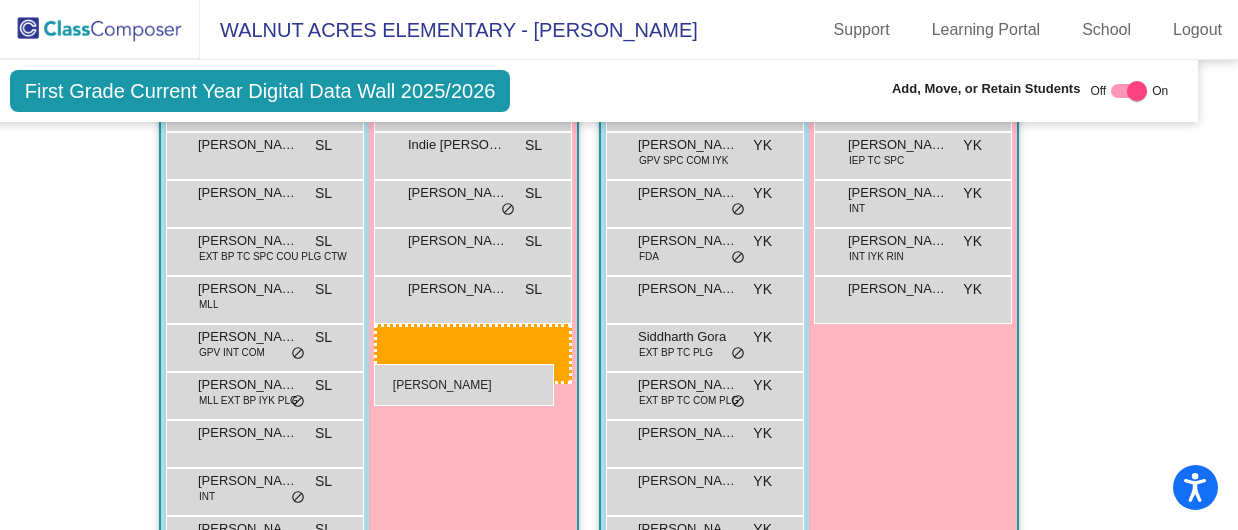 drag, startPoint x: 875, startPoint y: 292, endPoint x: 374, endPoint y: 364, distance: 506.14722 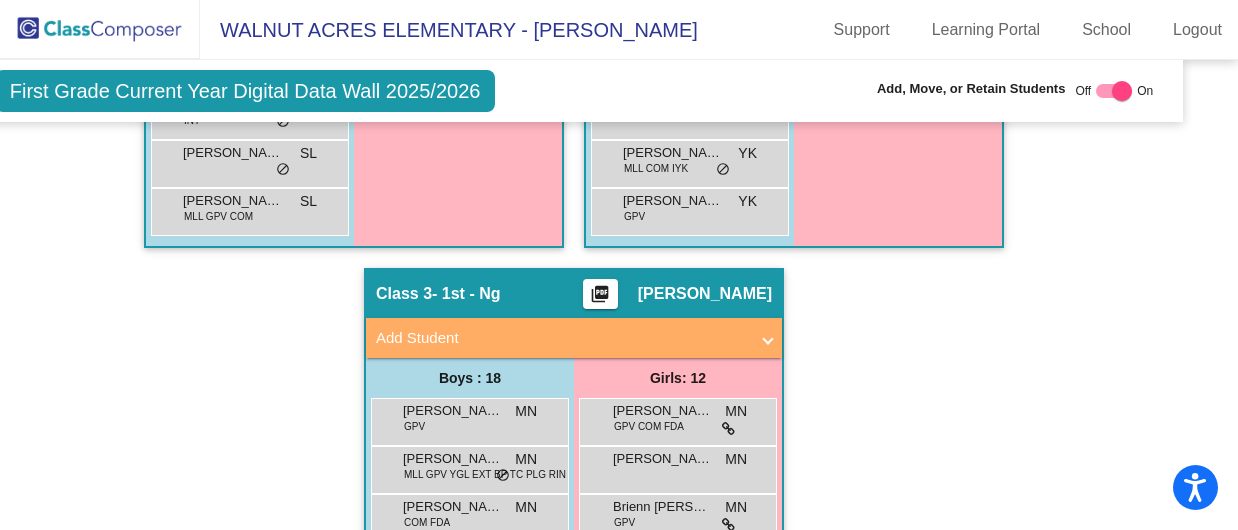 scroll, scrollTop: 1329, scrollLeft: 45, axis: both 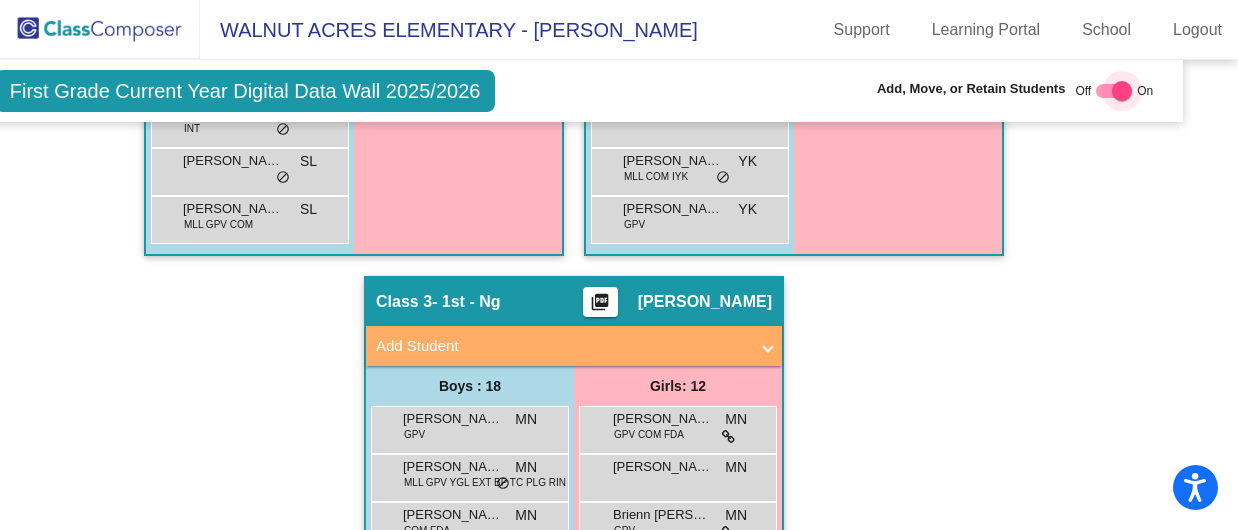 click at bounding box center (1114, 91) 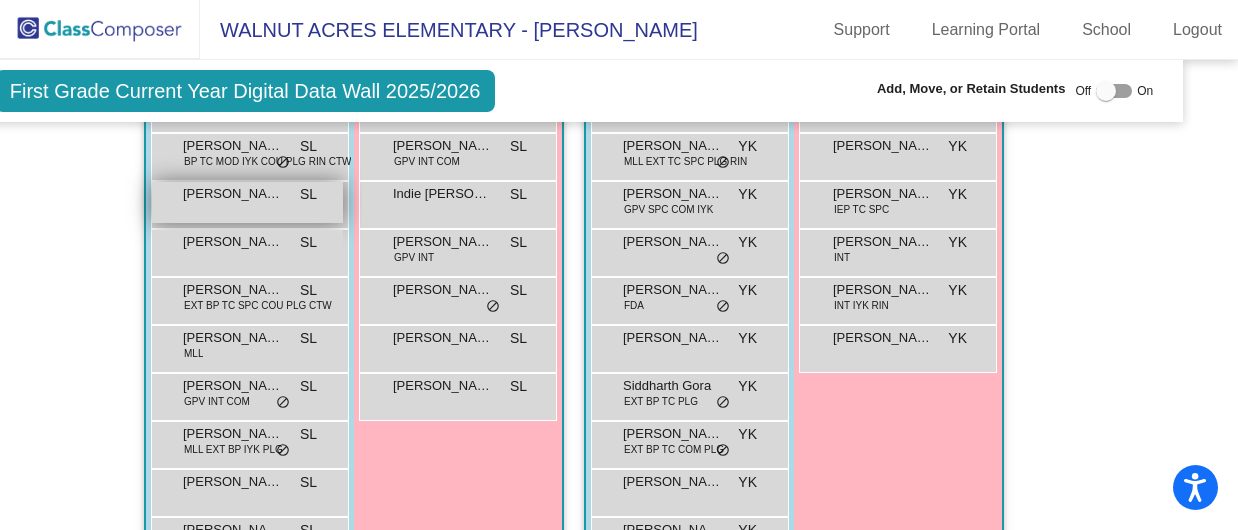 scroll, scrollTop: 867, scrollLeft: 45, axis: both 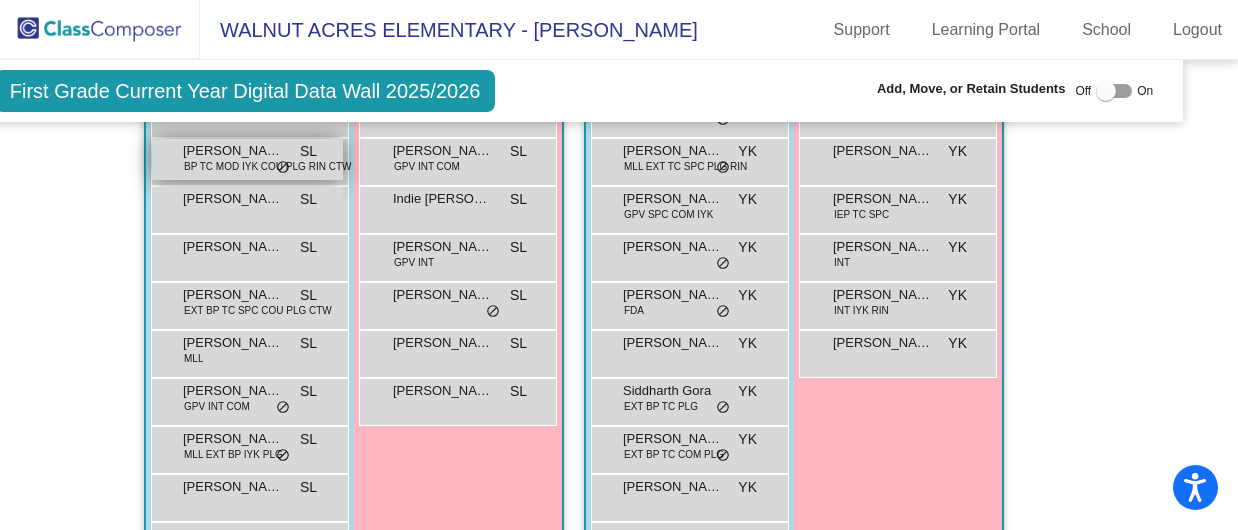 click on "George Brainard" at bounding box center [233, 151] 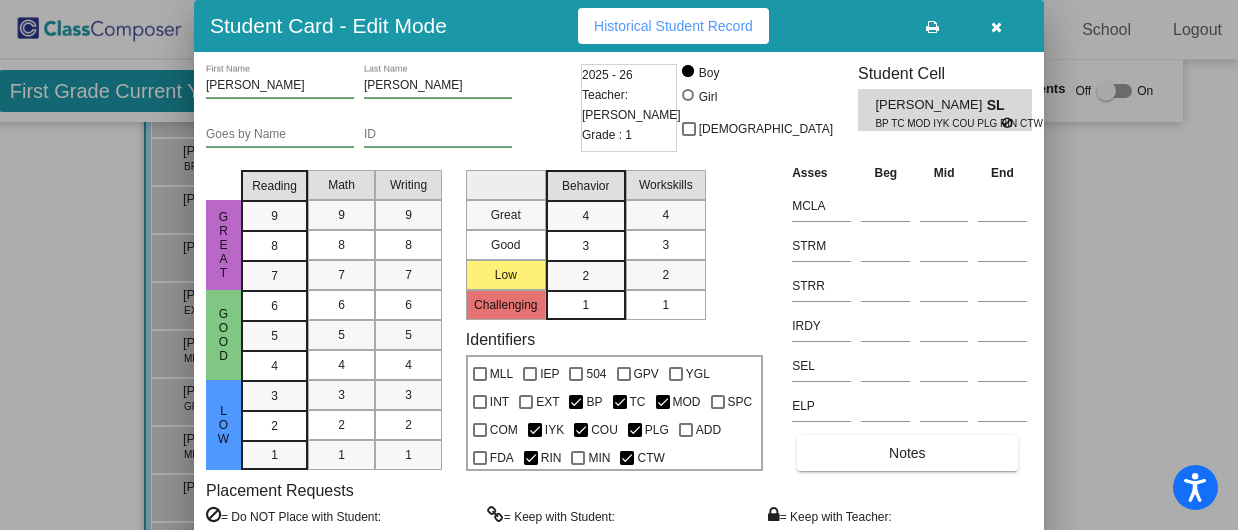 click at bounding box center [996, 27] 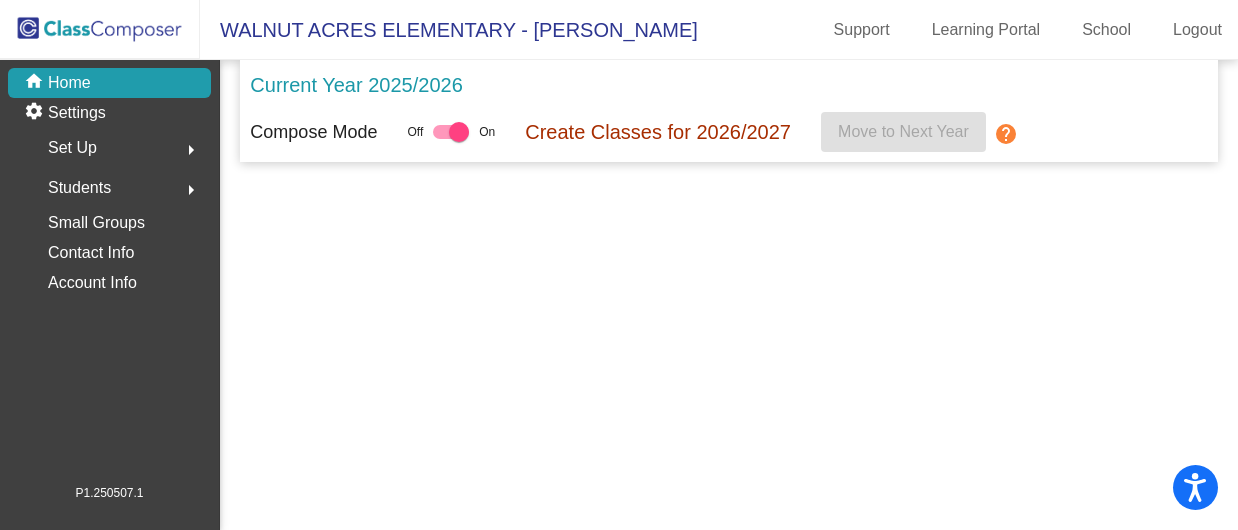scroll, scrollTop: 0, scrollLeft: 0, axis: both 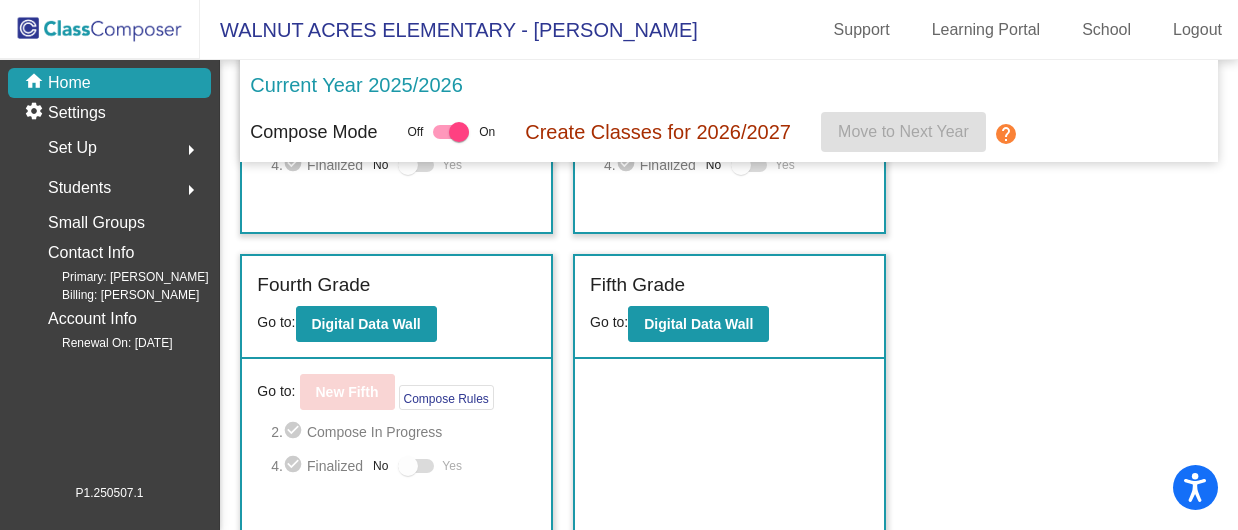 click on "Fifth Grade Go to:  Digital Data Wall" 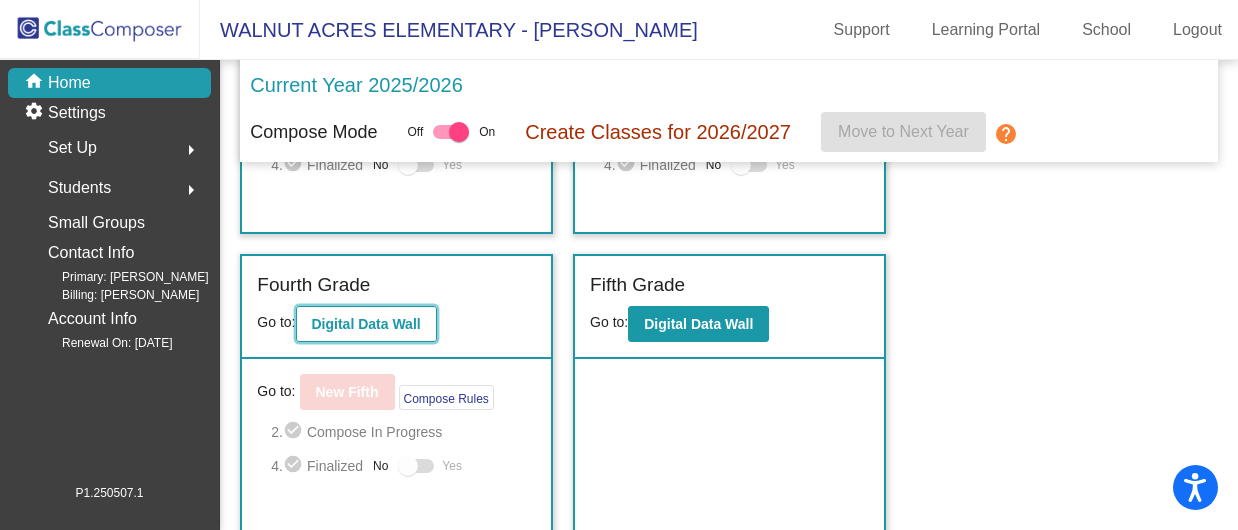 click on "Digital Data Wall" 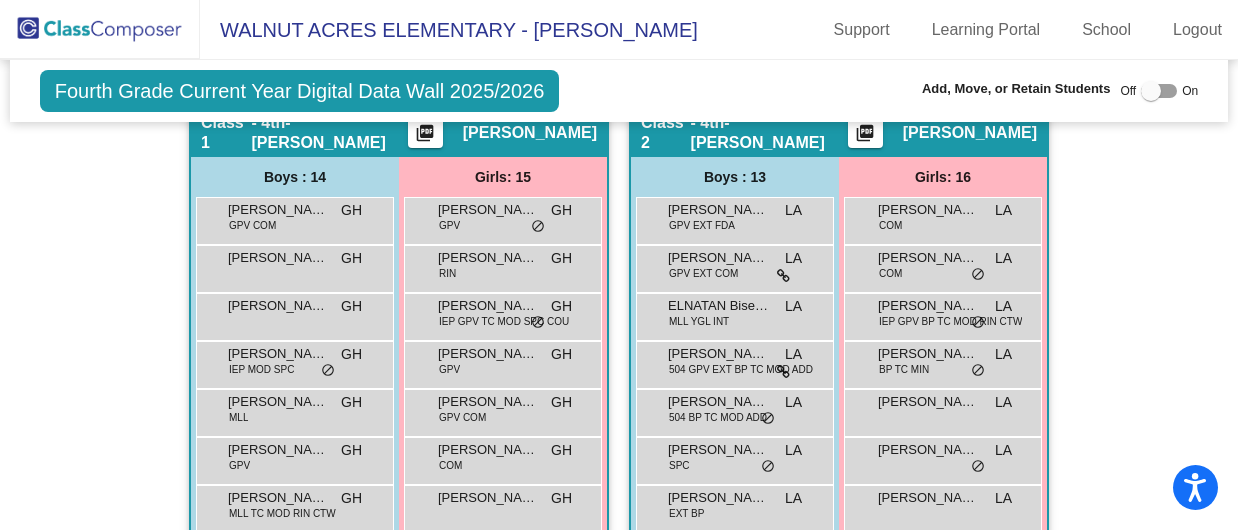 scroll, scrollTop: 512, scrollLeft: 0, axis: vertical 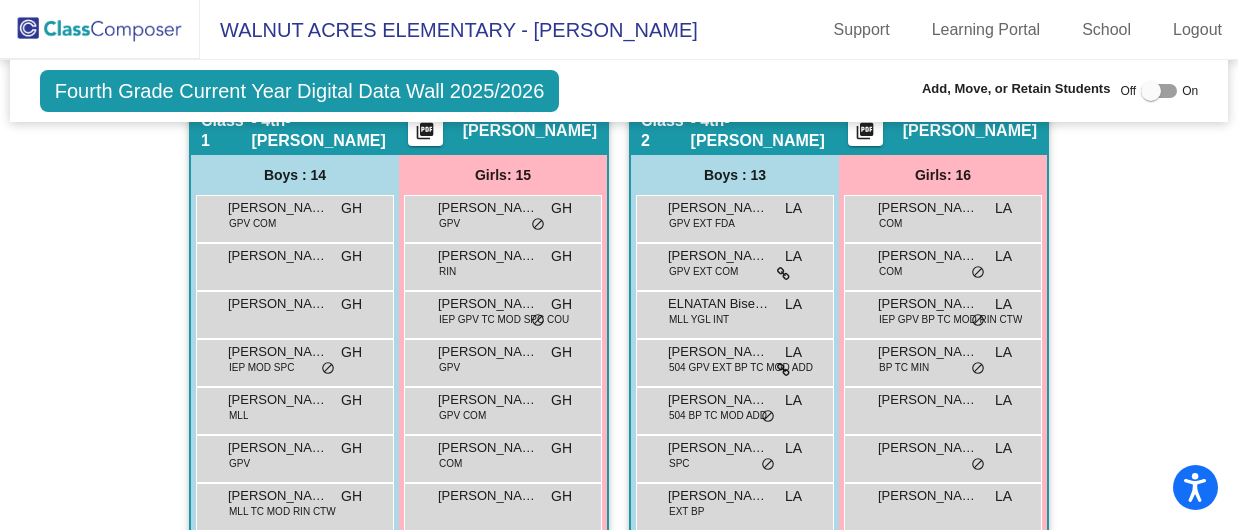 click on "LA" at bounding box center [1003, 256] 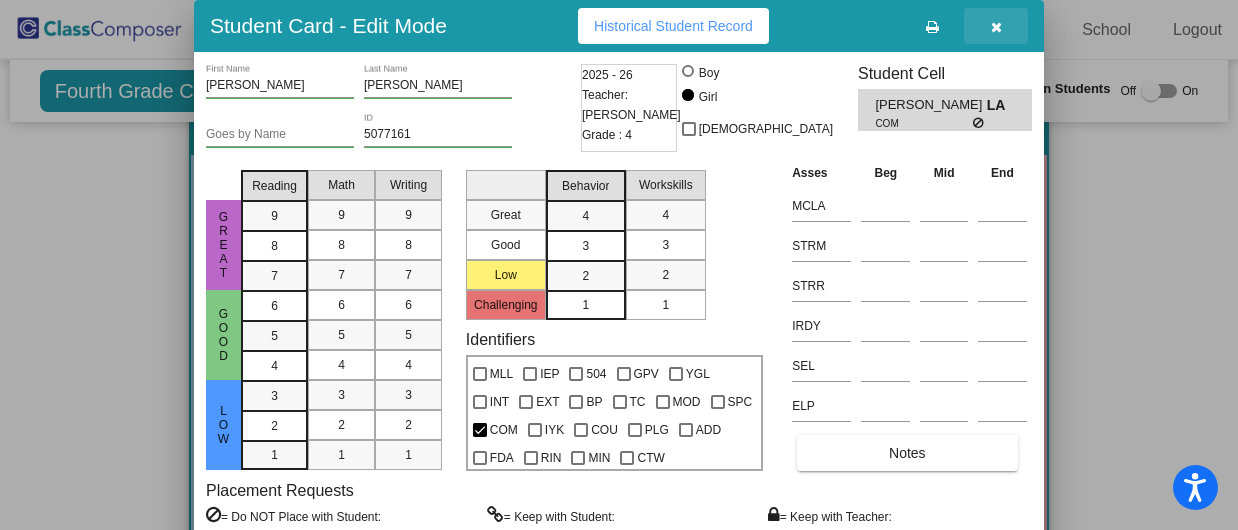 click at bounding box center [996, 26] 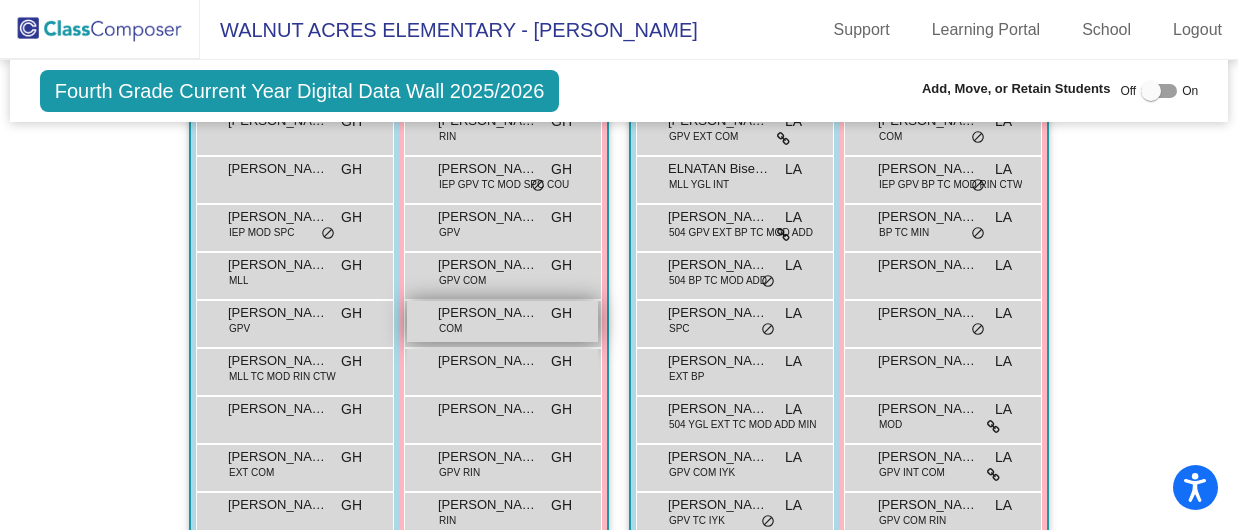 scroll, scrollTop: 545, scrollLeft: 2, axis: both 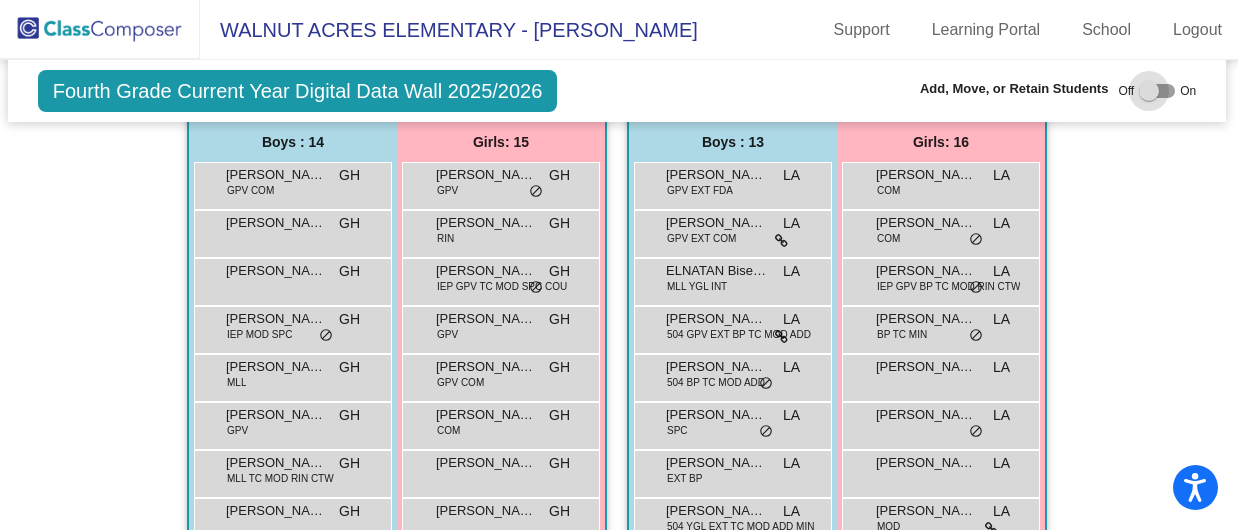 click at bounding box center [1149, 91] 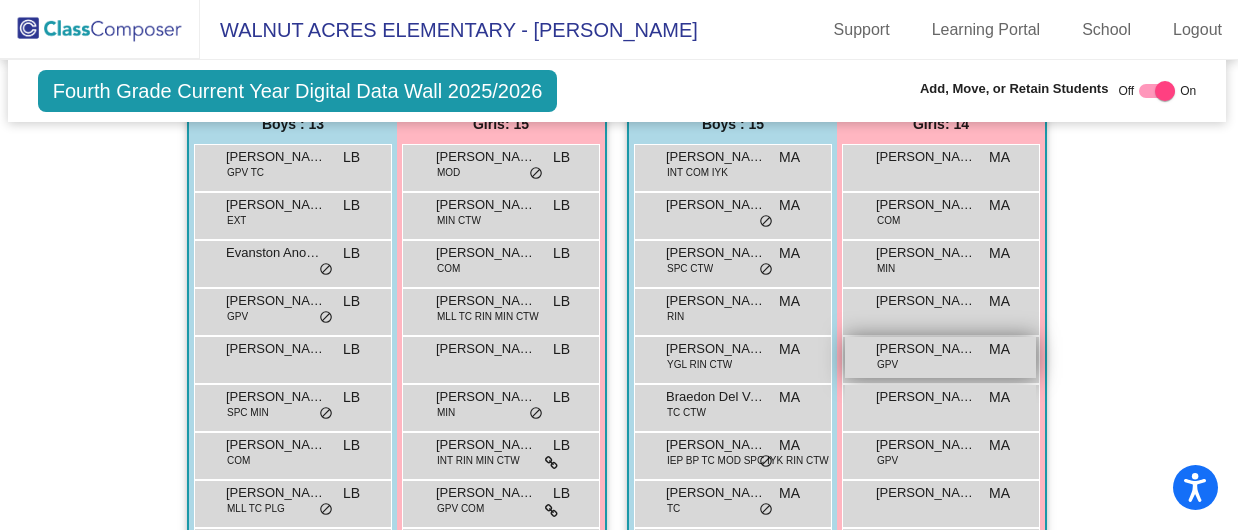 scroll, scrollTop: 1428, scrollLeft: 2, axis: both 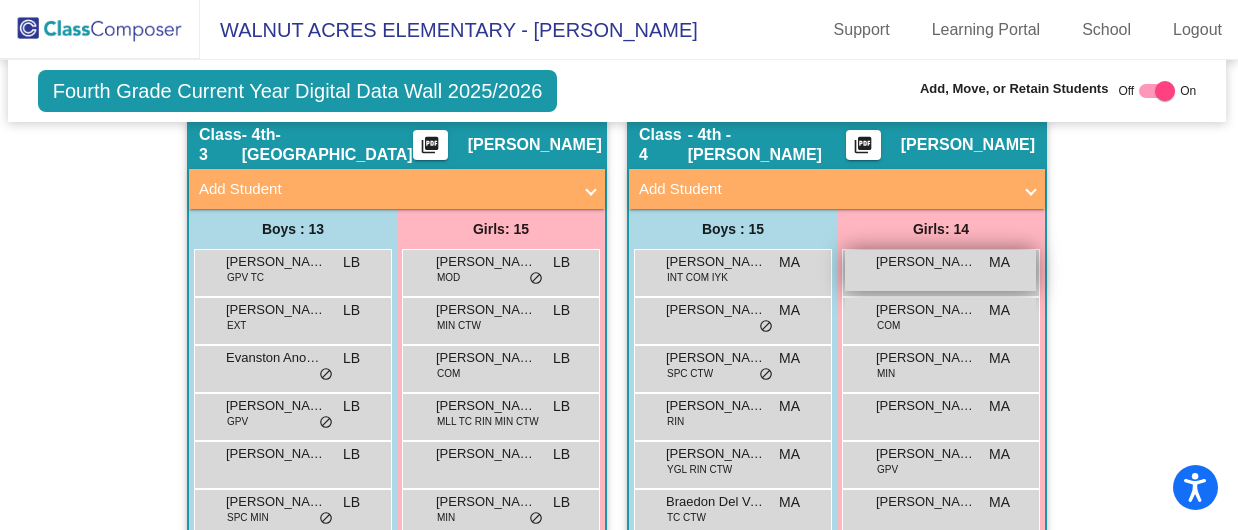 click on "[PERSON_NAME] MA lock do_not_disturb_alt" at bounding box center [940, 270] 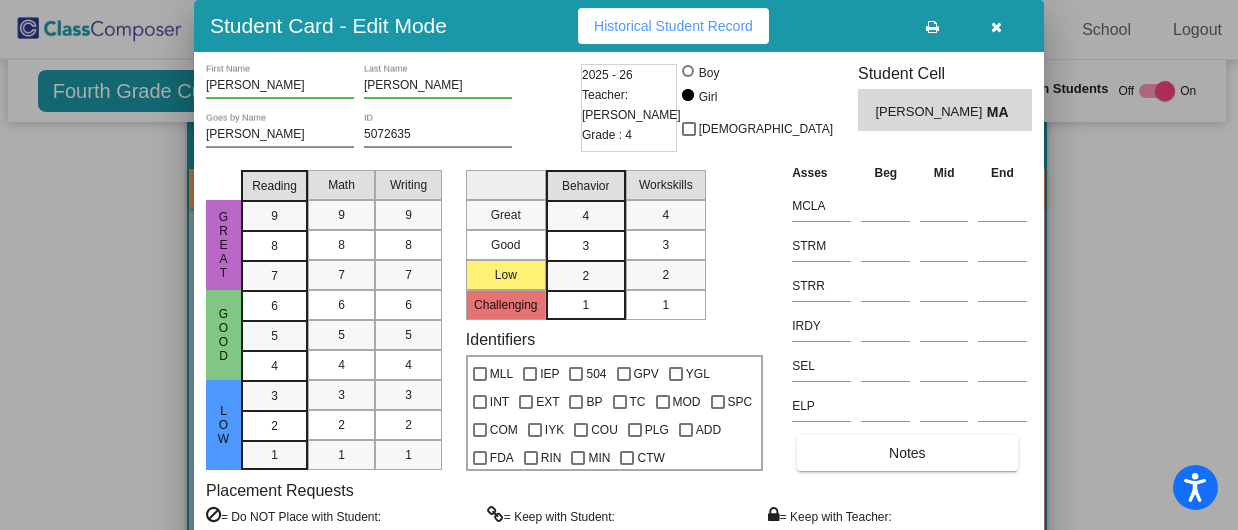 click at bounding box center (996, 27) 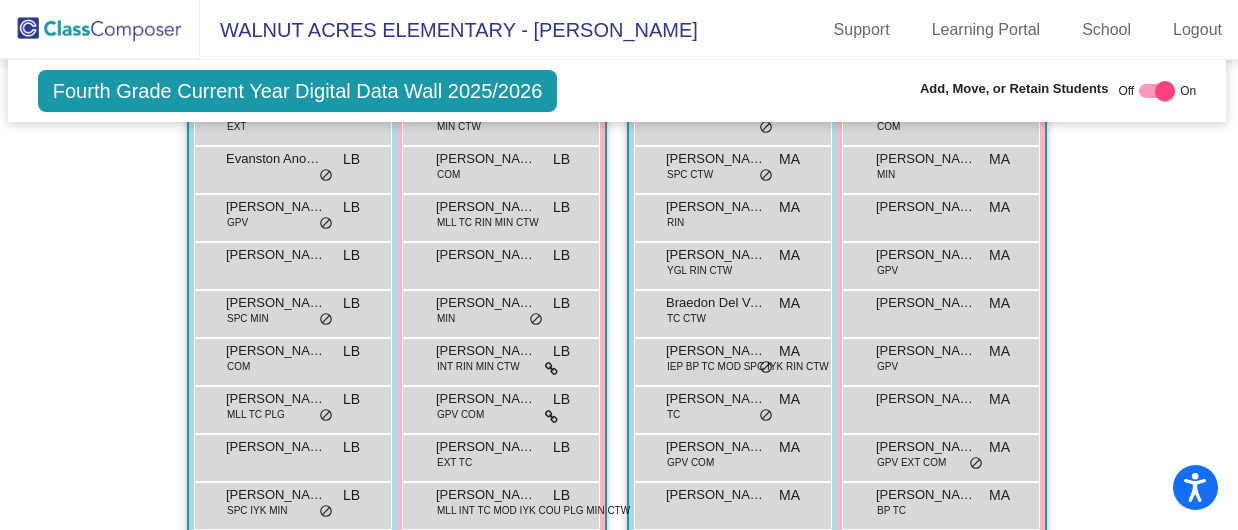 scroll, scrollTop: 1628, scrollLeft: 2, axis: both 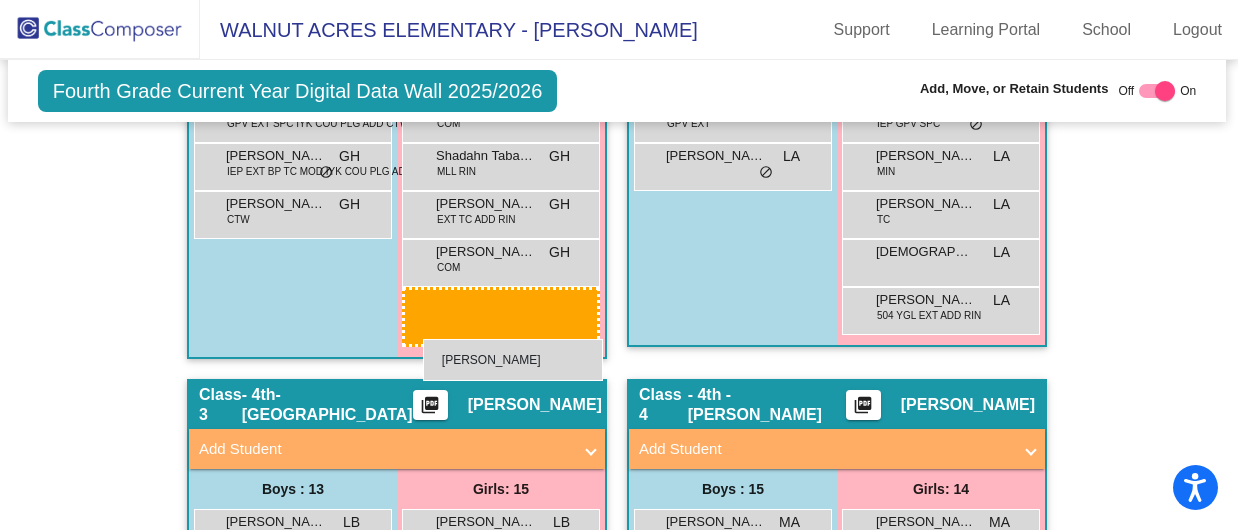 drag, startPoint x: 891, startPoint y: 481, endPoint x: 423, endPoint y: 339, distance: 489.0685 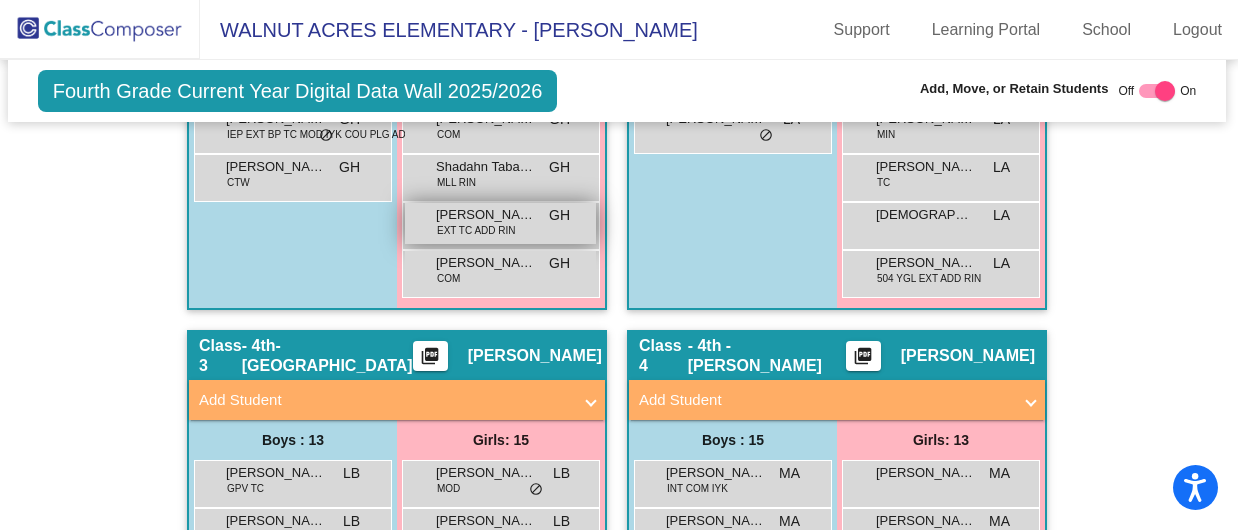 scroll, scrollTop: 1218, scrollLeft: 2, axis: both 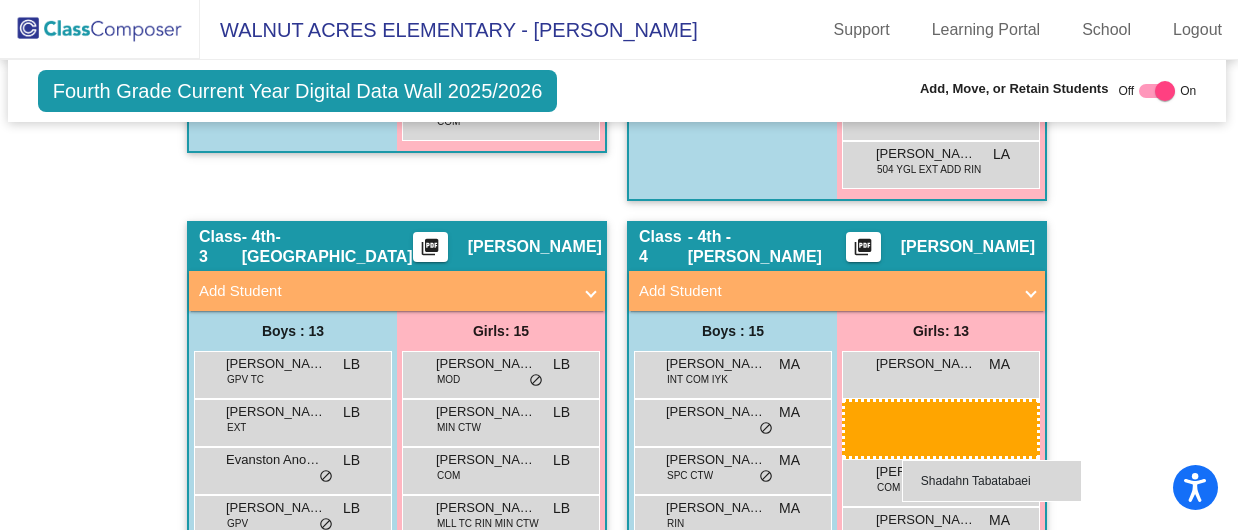 drag, startPoint x: 478, startPoint y: 197, endPoint x: 902, endPoint y: 460, distance: 498.94388 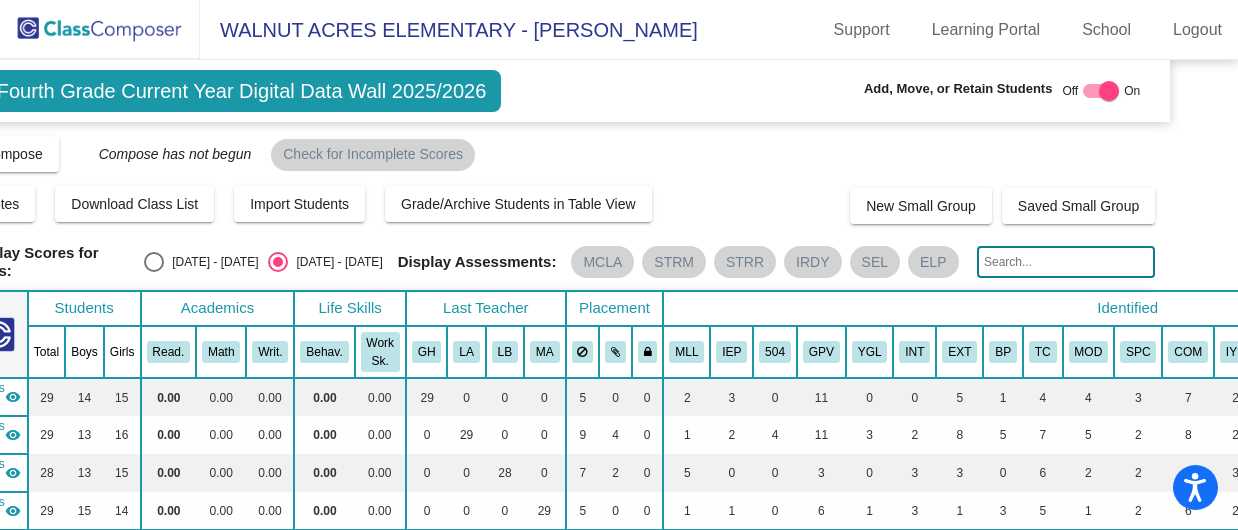 scroll, scrollTop: 0, scrollLeft: 0, axis: both 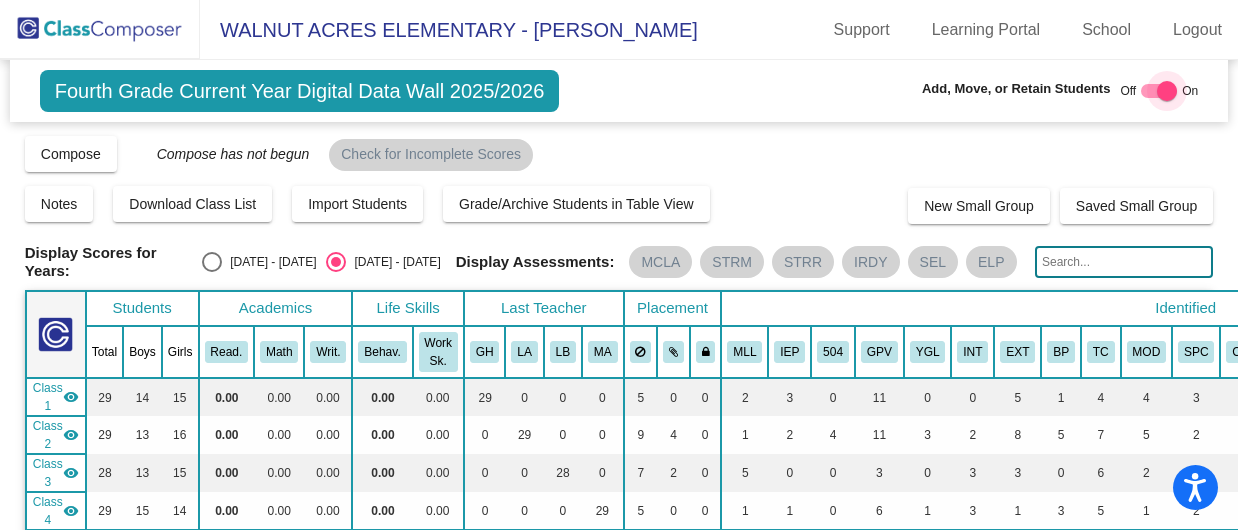 click at bounding box center [1167, 91] 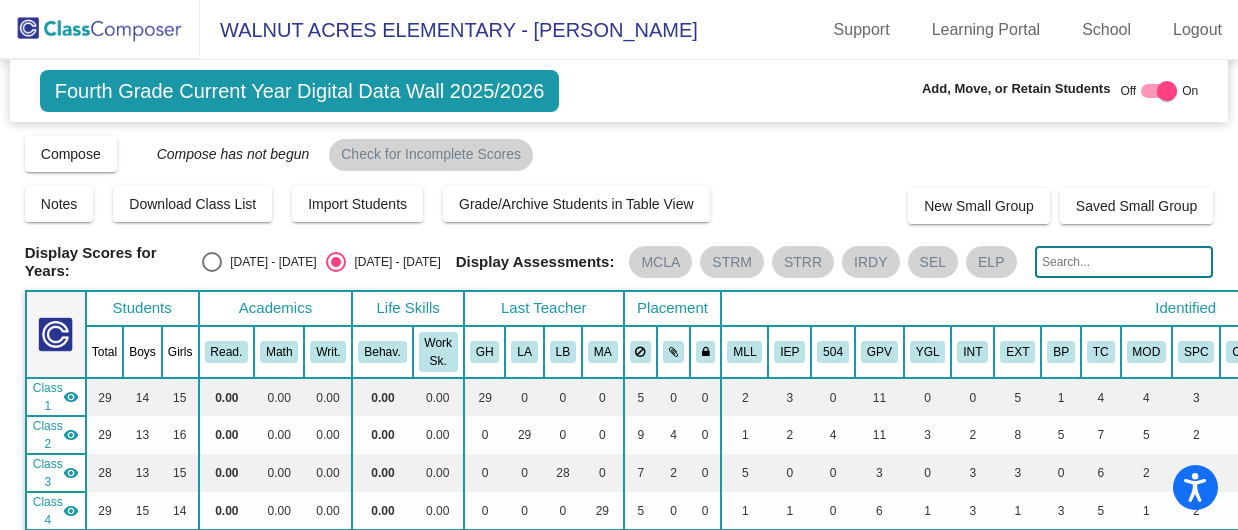checkbox on "false" 